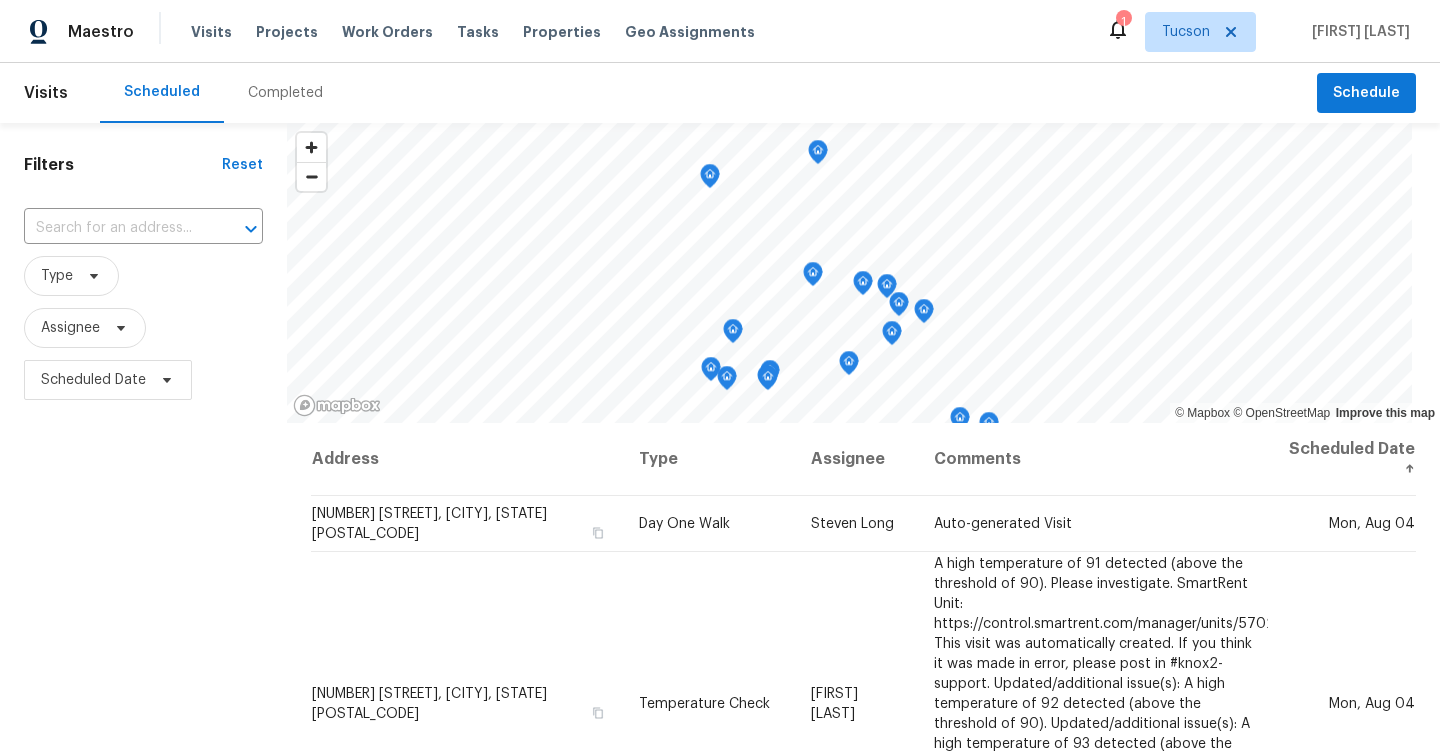 scroll, scrollTop: 0, scrollLeft: 0, axis: both 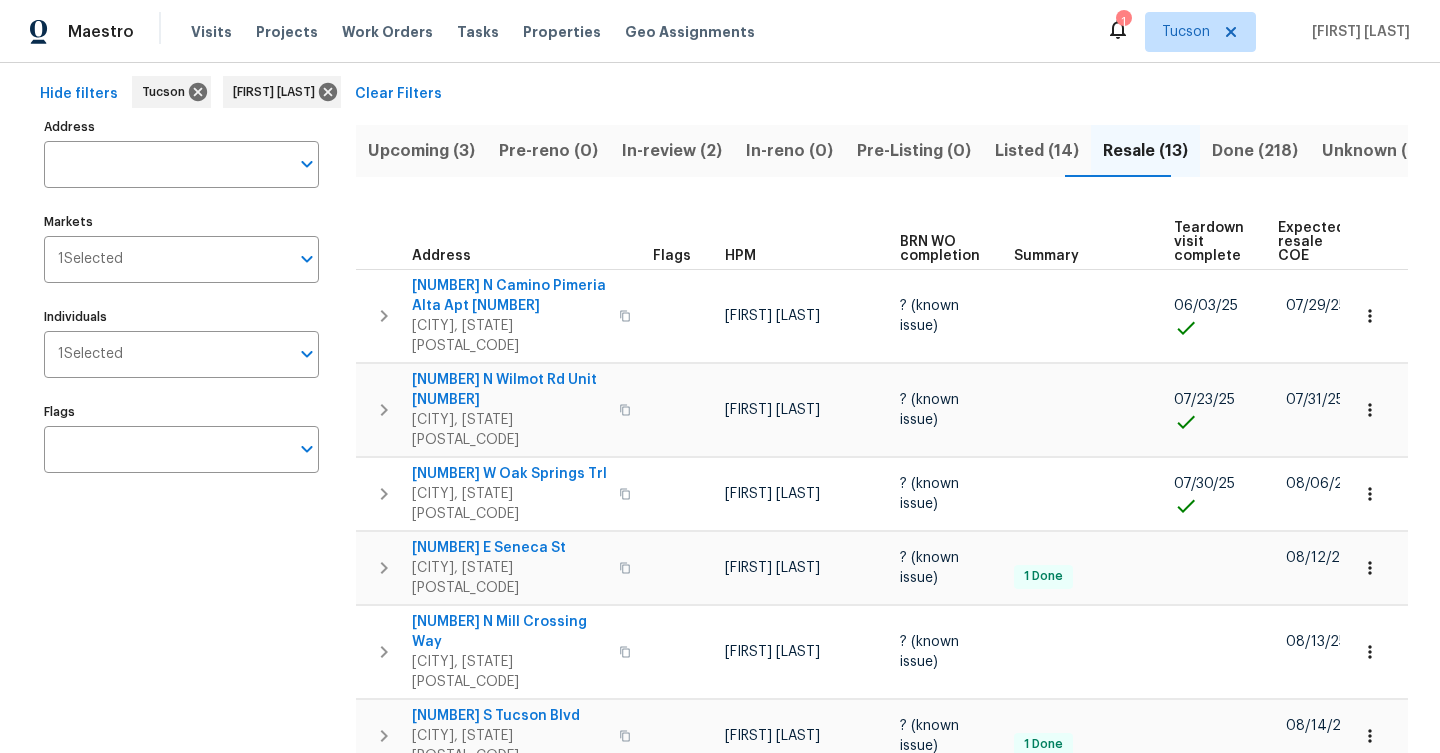 click on "Upcoming (3)" at bounding box center (421, 151) 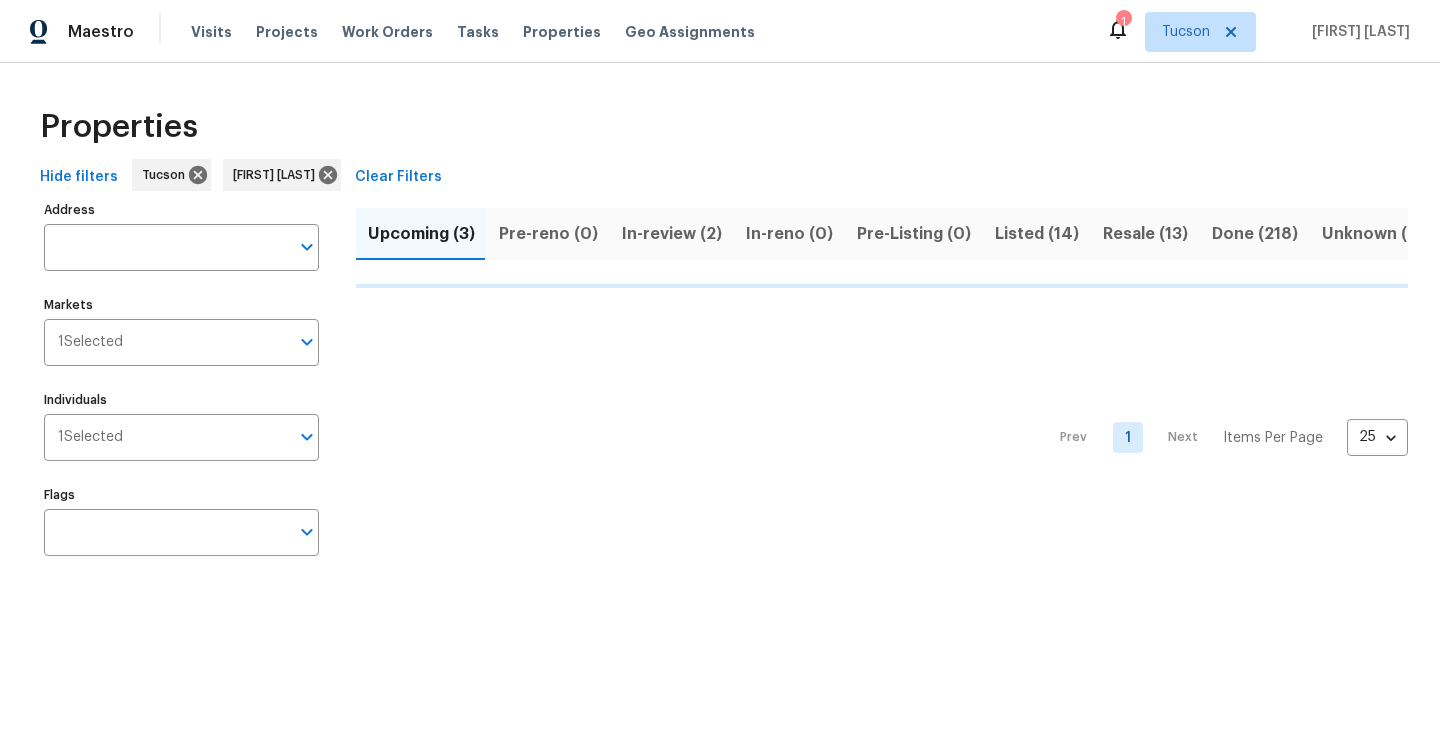 scroll, scrollTop: 0, scrollLeft: 0, axis: both 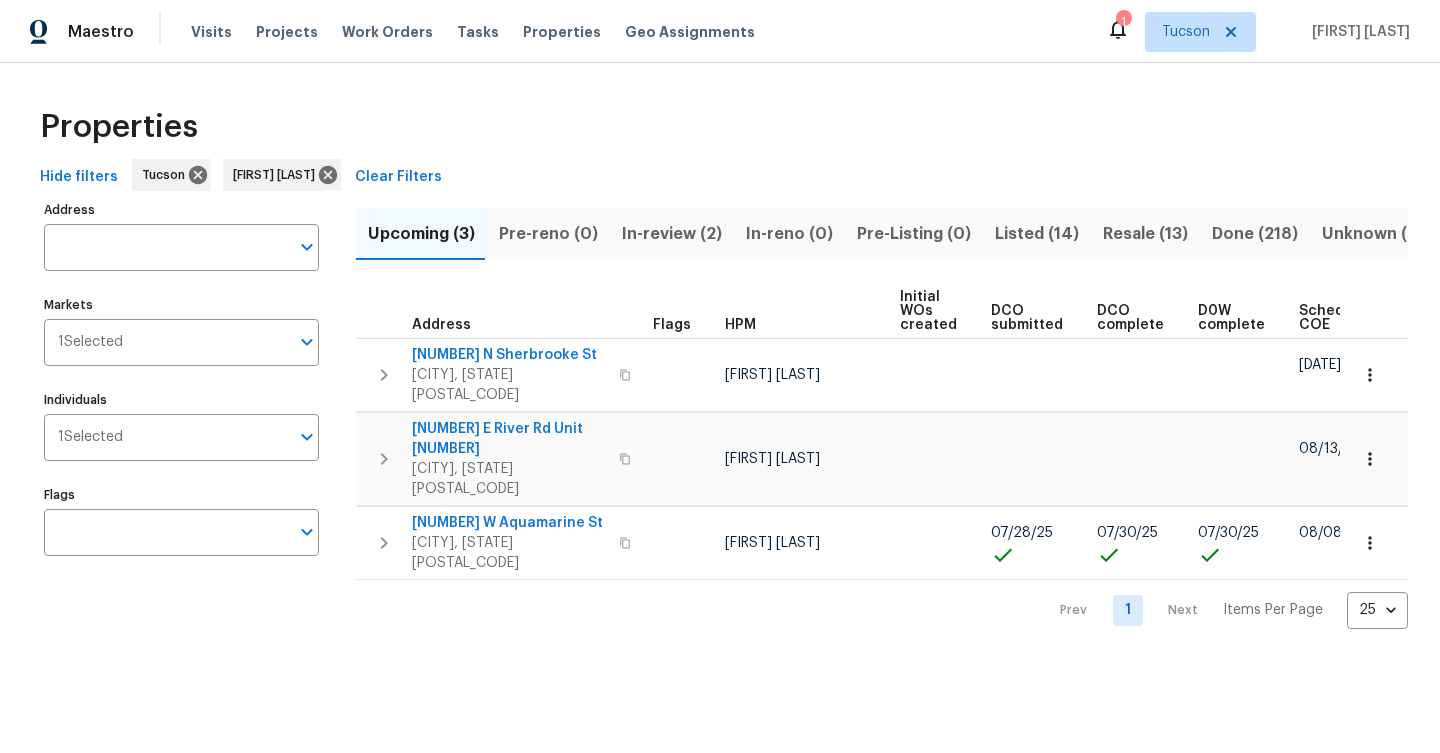click on "Listed (14)" at bounding box center (1037, 234) 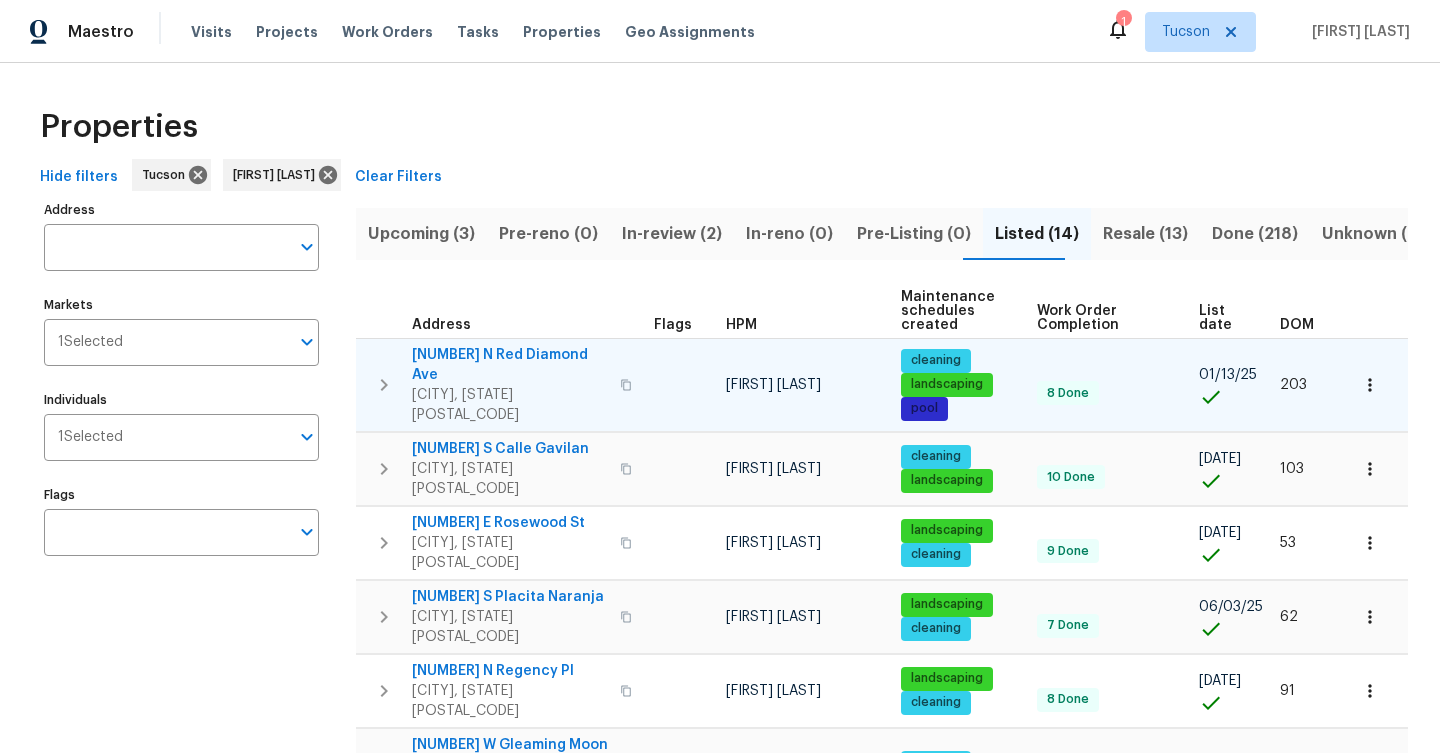 click on "9340 N Red Diamond Ave" at bounding box center [510, 365] 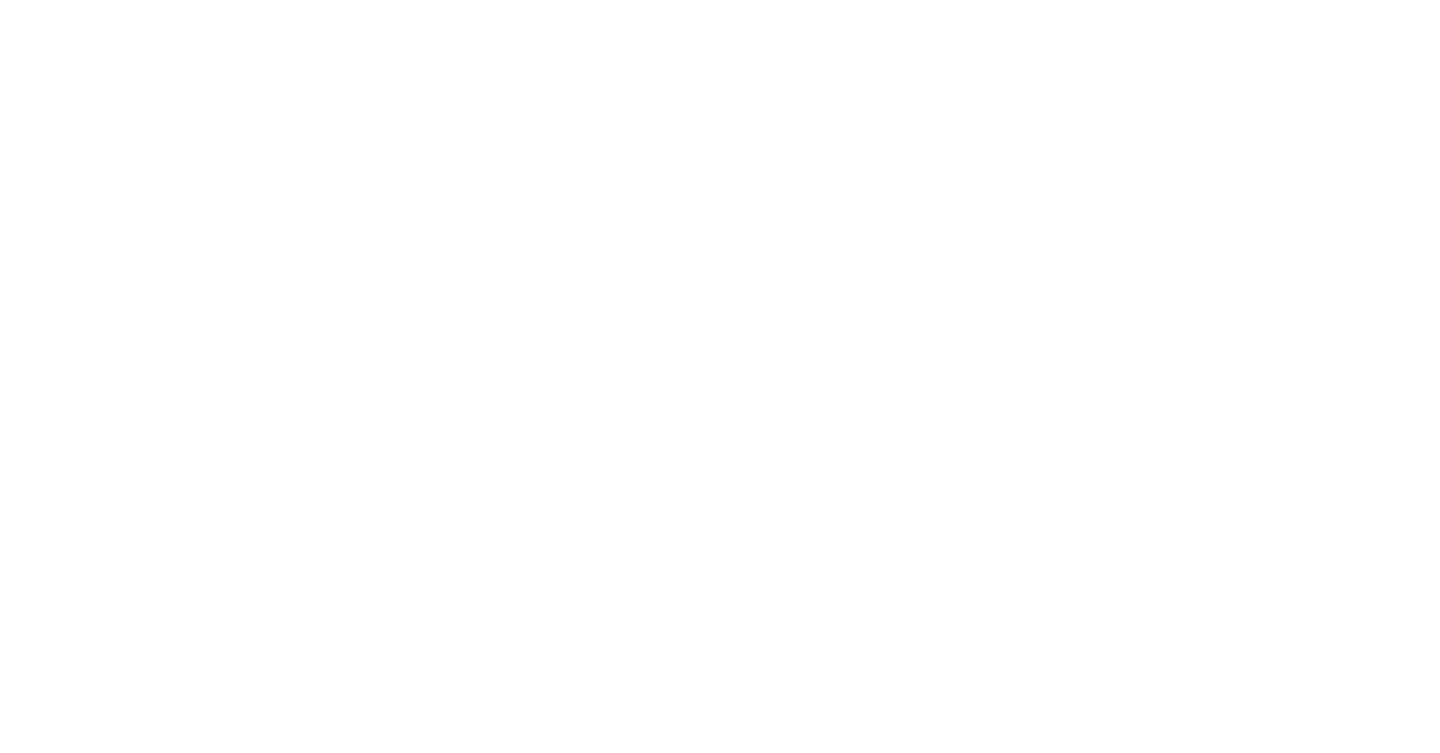 scroll, scrollTop: 0, scrollLeft: 0, axis: both 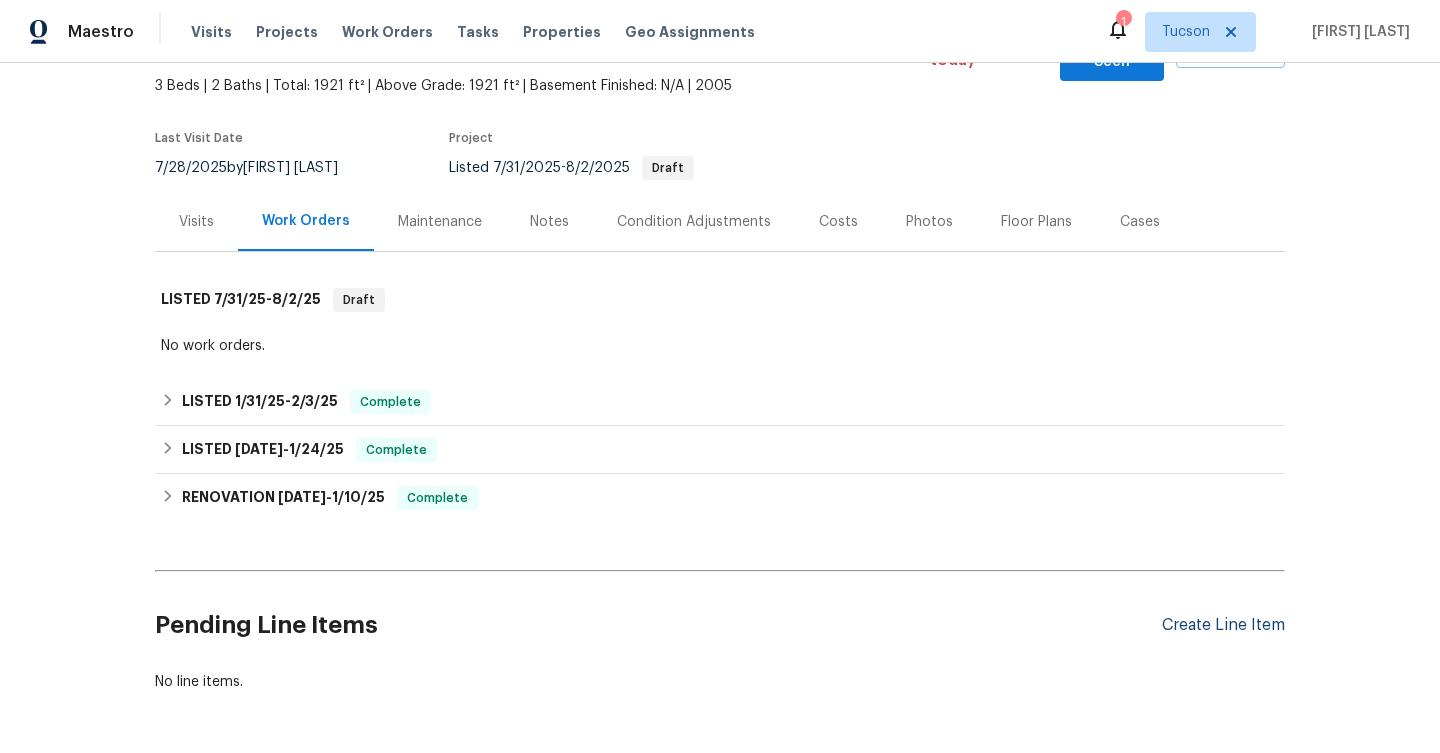 click on "Create Line Item" at bounding box center [1223, 625] 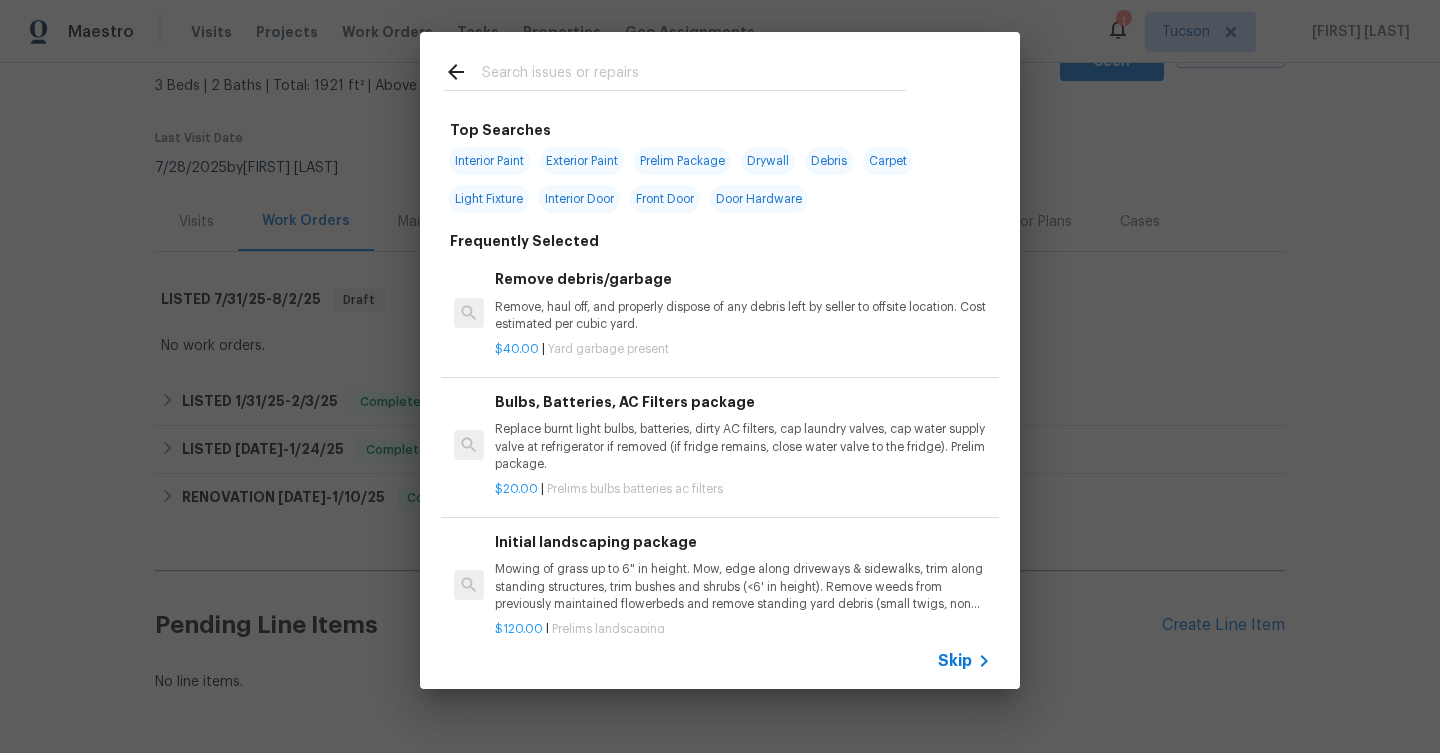 click at bounding box center [694, 75] 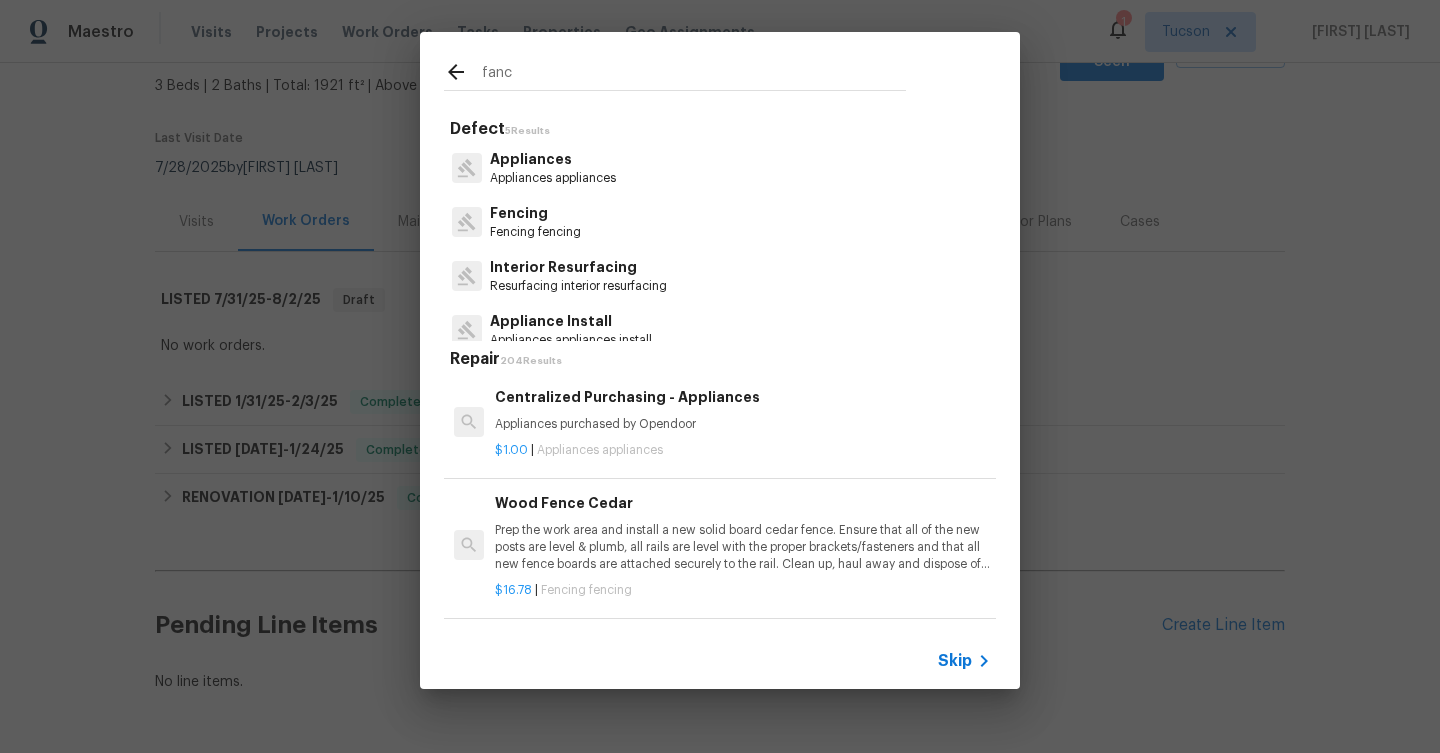 type on "fanc" 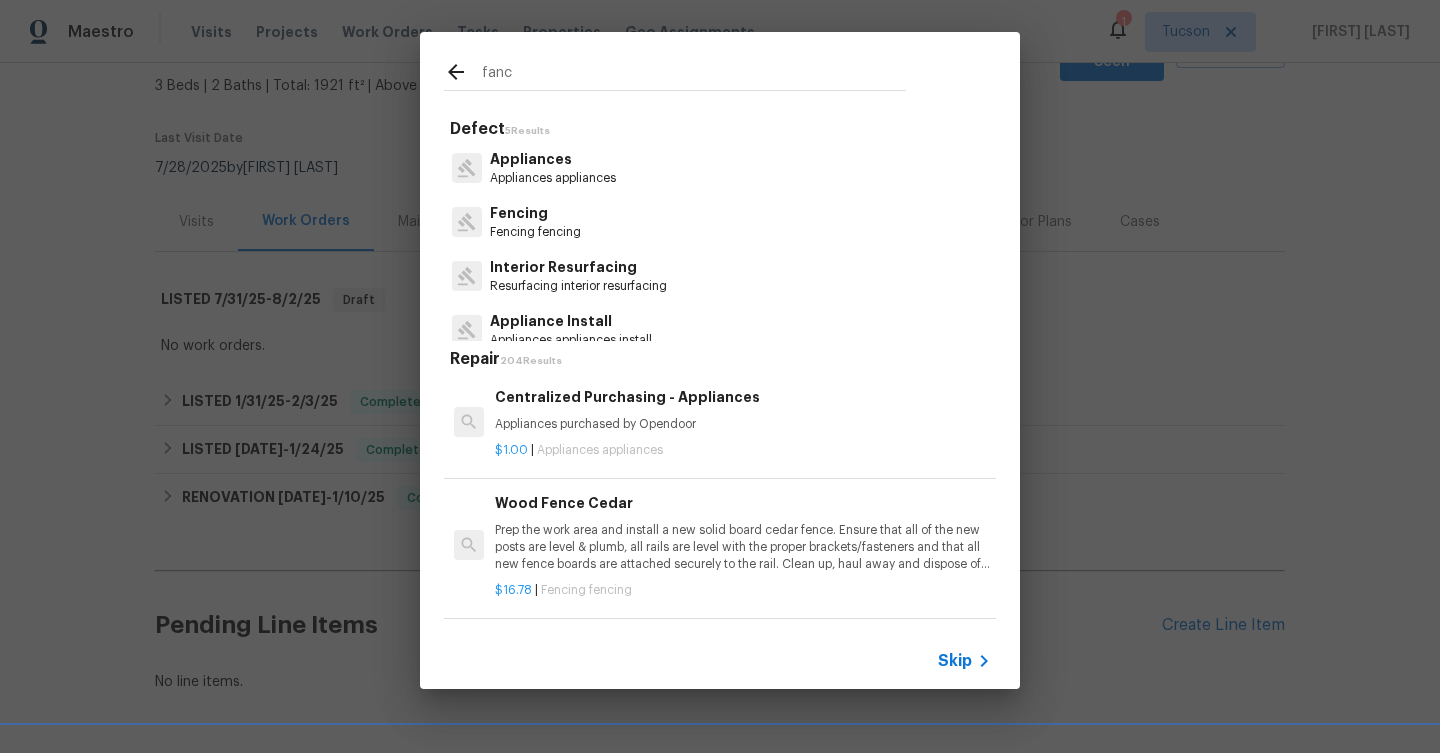 click on "Fencing" at bounding box center [535, 213] 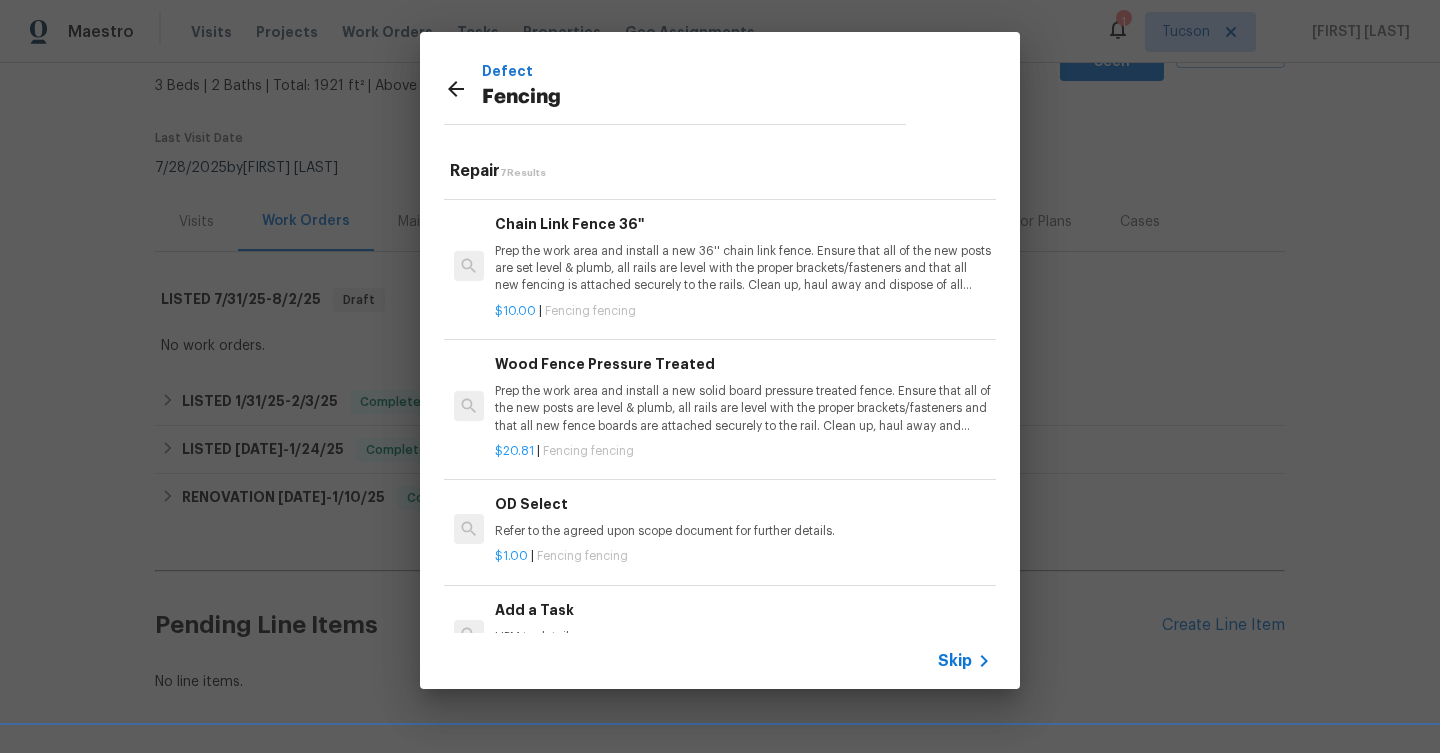 scroll, scrollTop: 429, scrollLeft: 0, axis: vertical 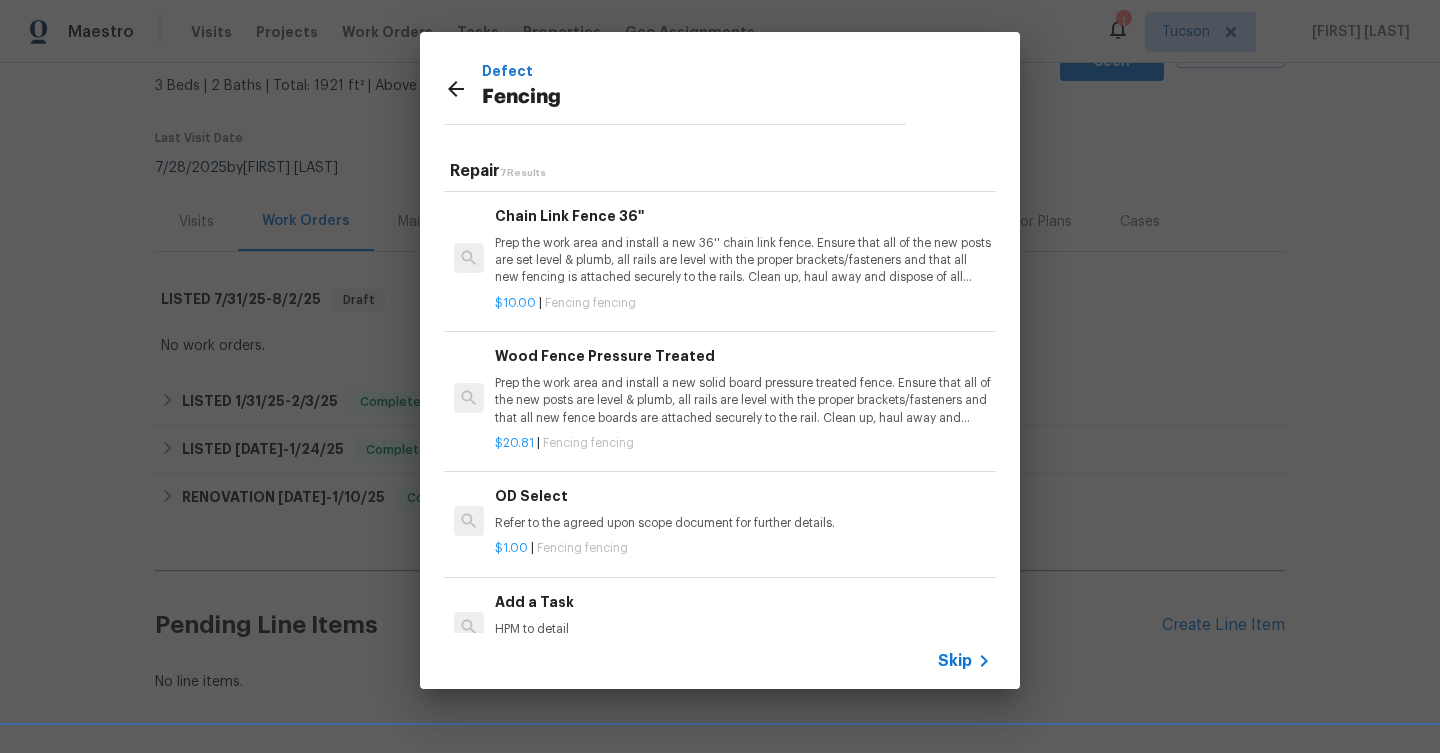 click 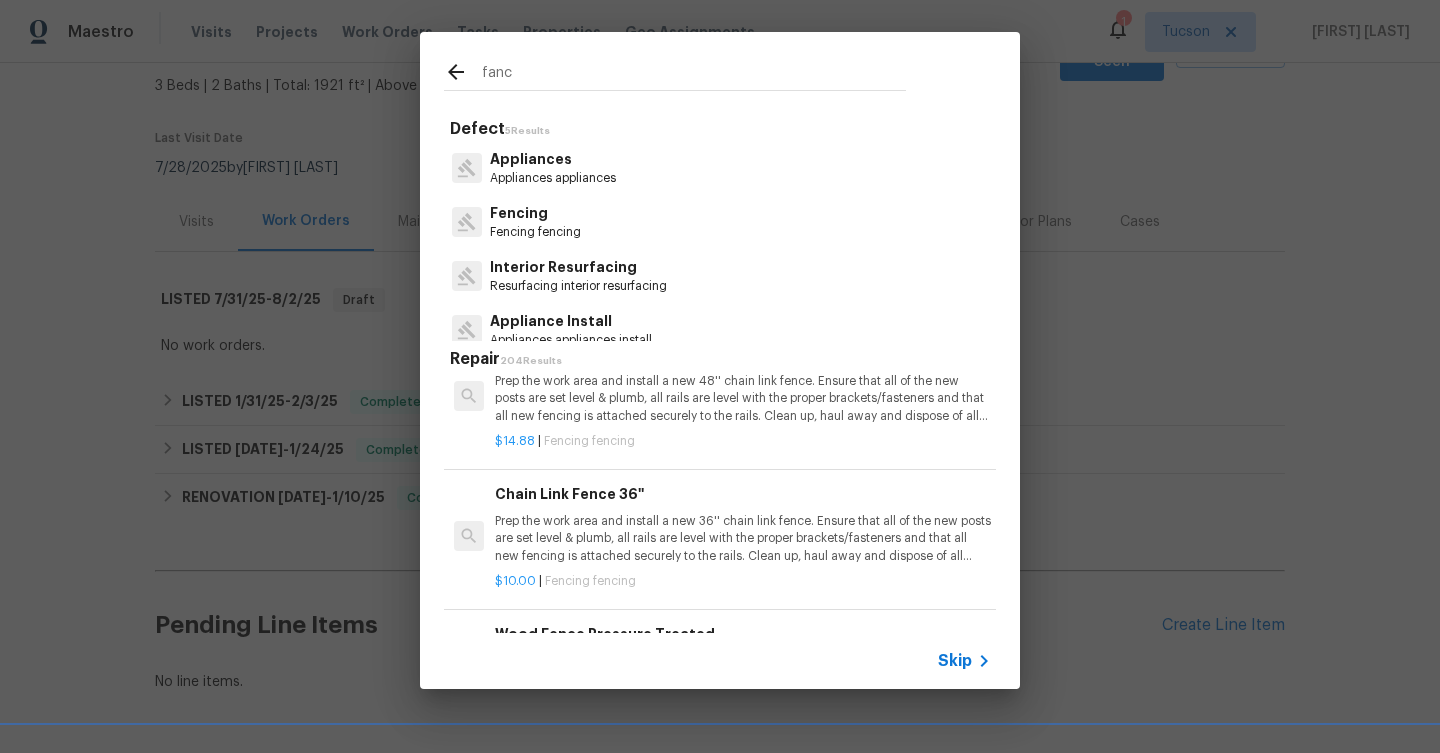 scroll, scrollTop: 395, scrollLeft: 0, axis: vertical 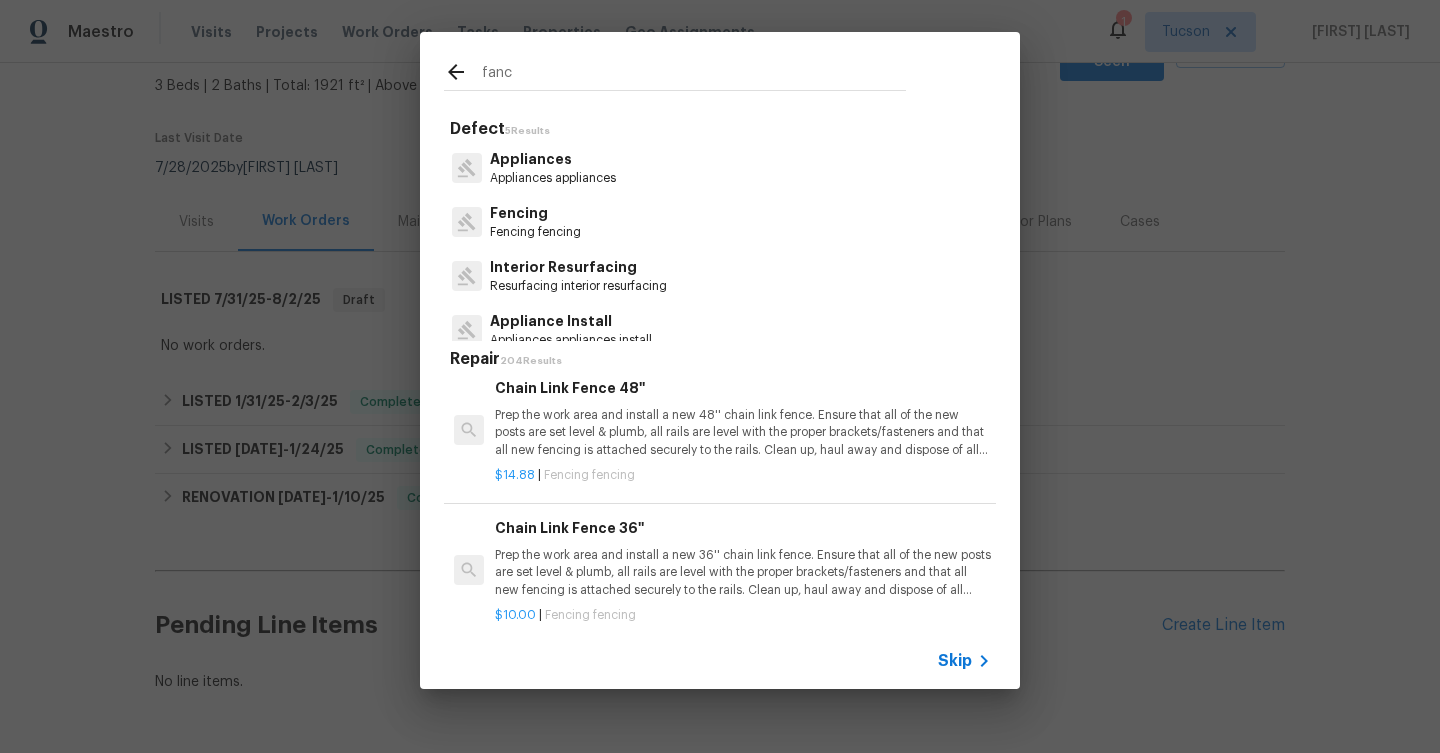 click on "fanc" at bounding box center [694, 75] 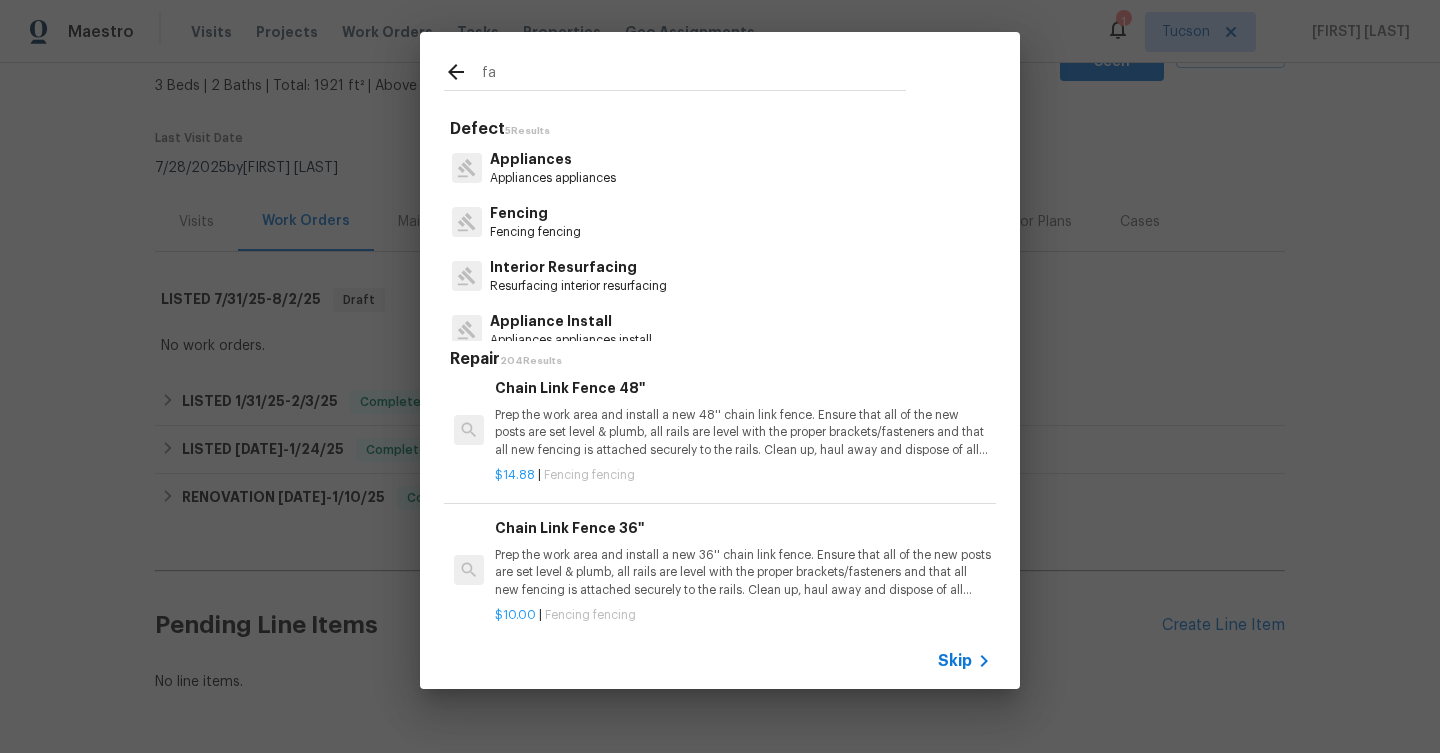 type on "f" 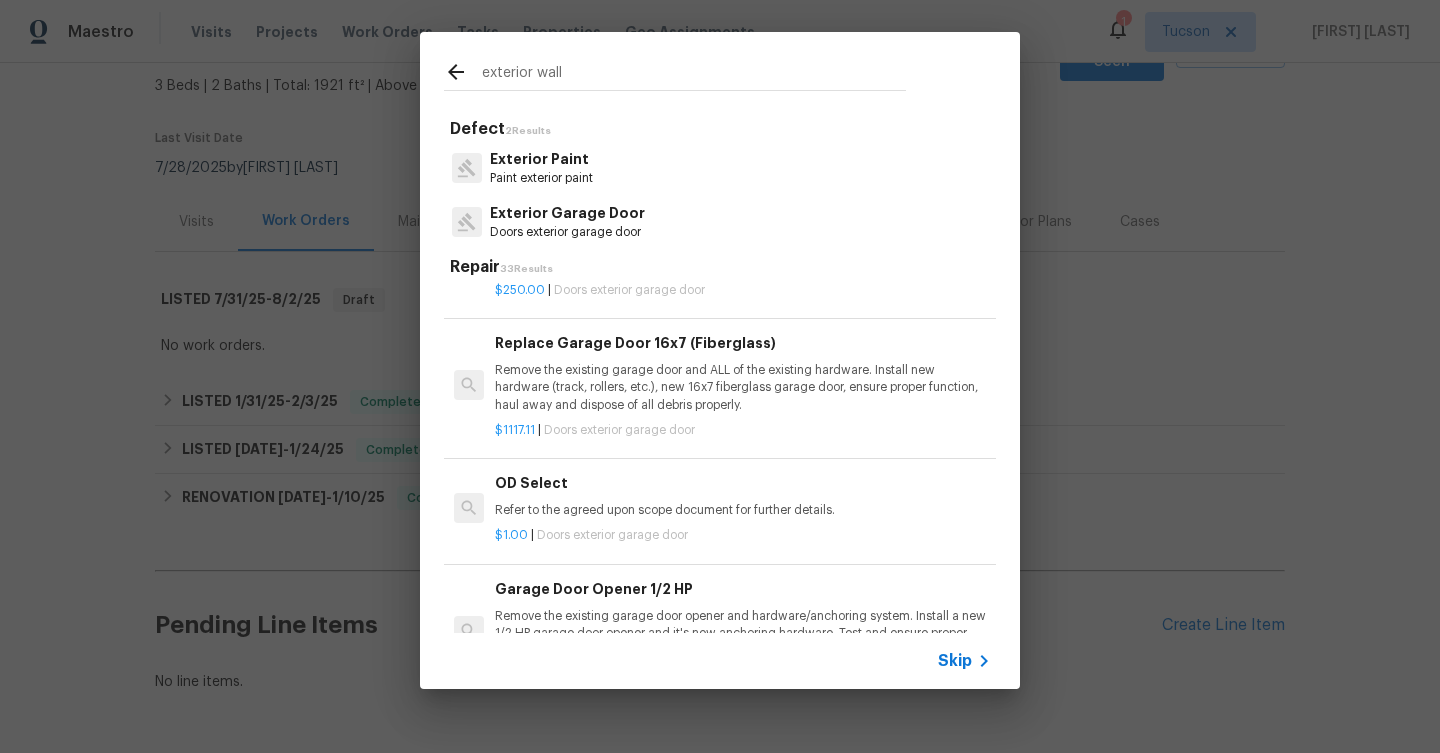 scroll, scrollTop: 1788, scrollLeft: 0, axis: vertical 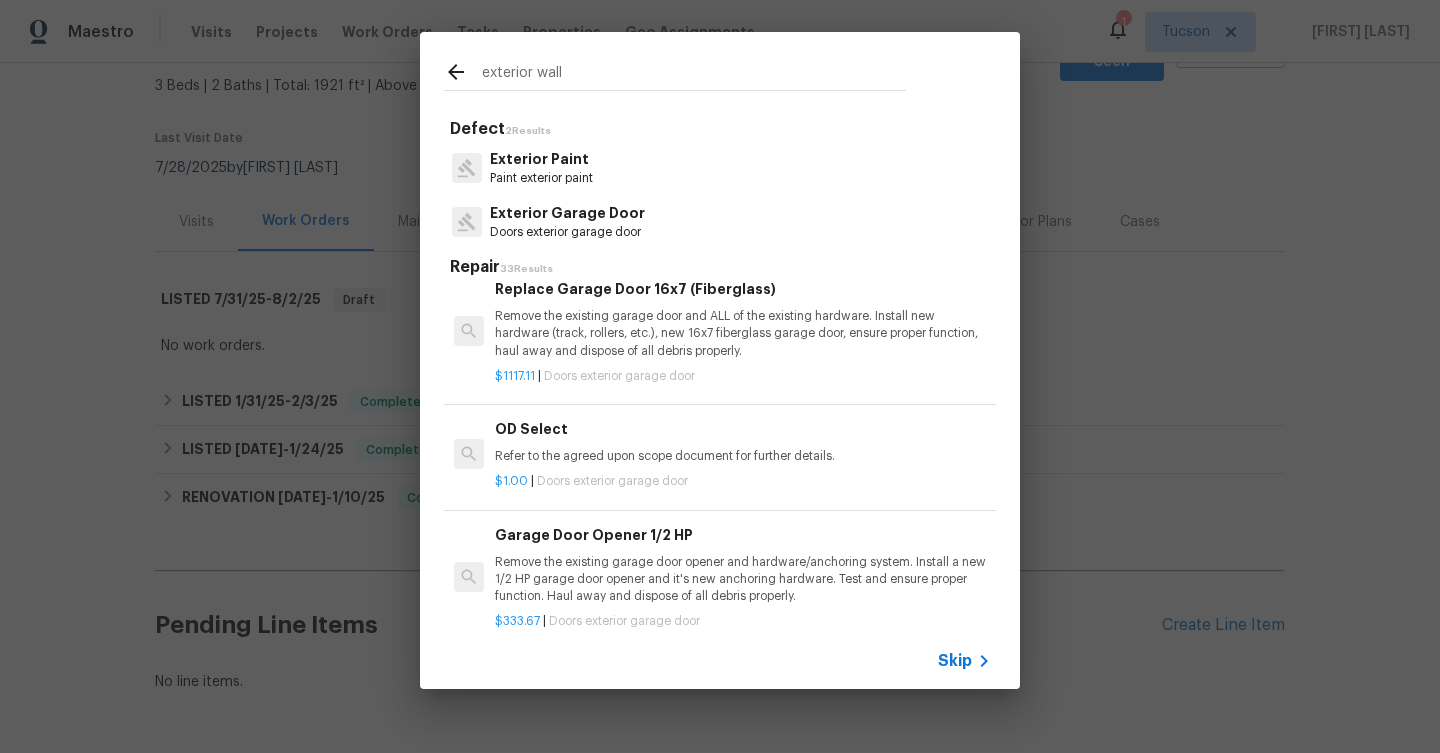 click on "exterior wall" at bounding box center [694, 75] 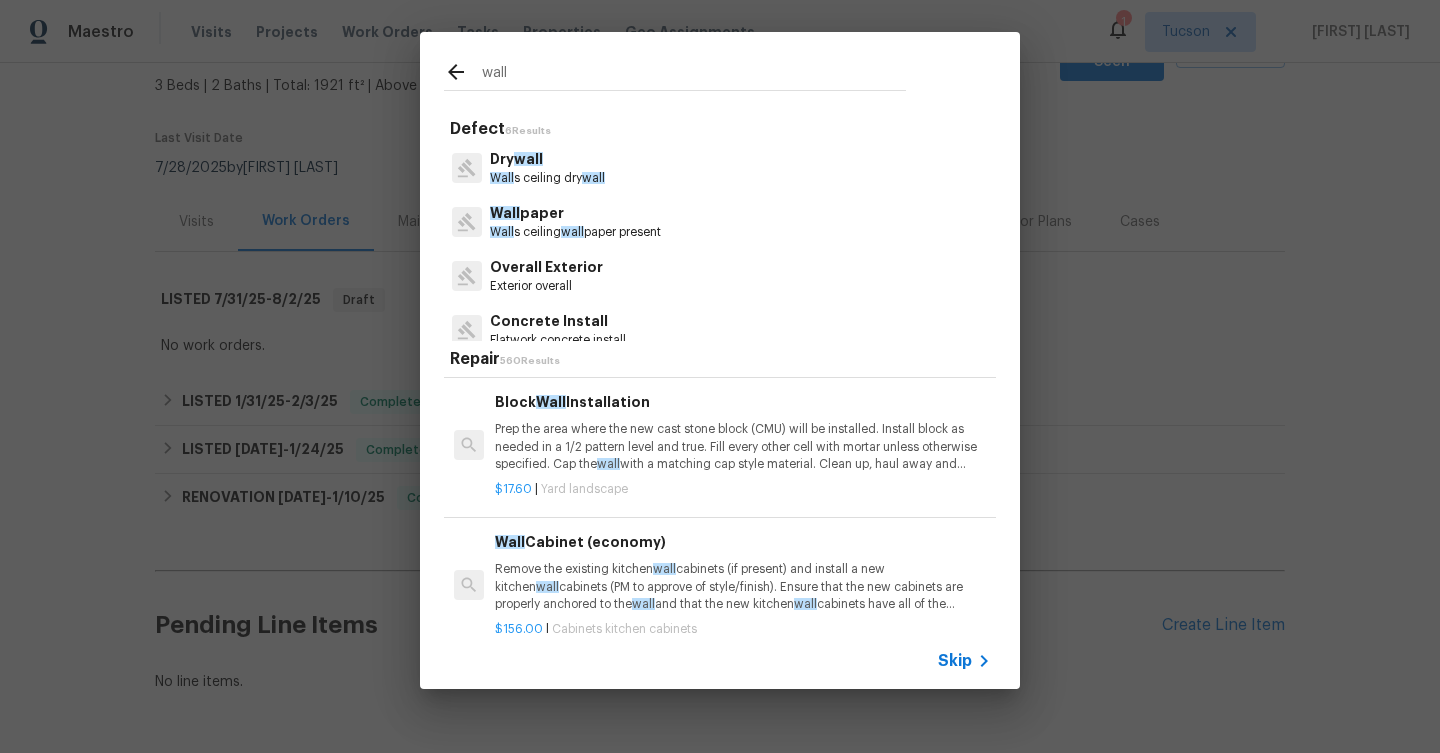 scroll, scrollTop: 2678, scrollLeft: 0, axis: vertical 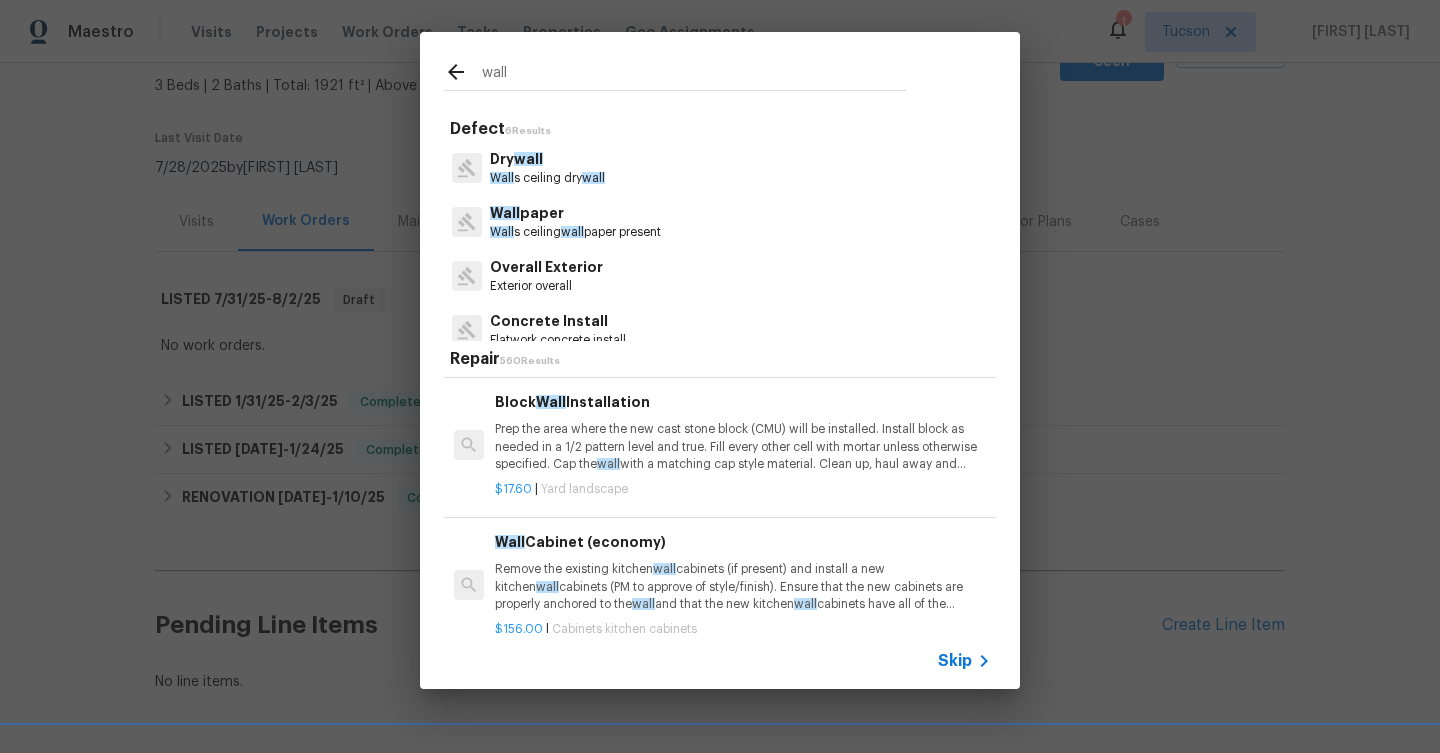 click on "Prep the area where the new cast stone block (CMU) will be installed. Install block as needed in a 1/2 pattern level and true. Fill every other cell with mortar unless otherwise specified. Cap the  wall  with a matching cap style material. Clean up, haul away and dispose of the debris properly." at bounding box center (743, 446) 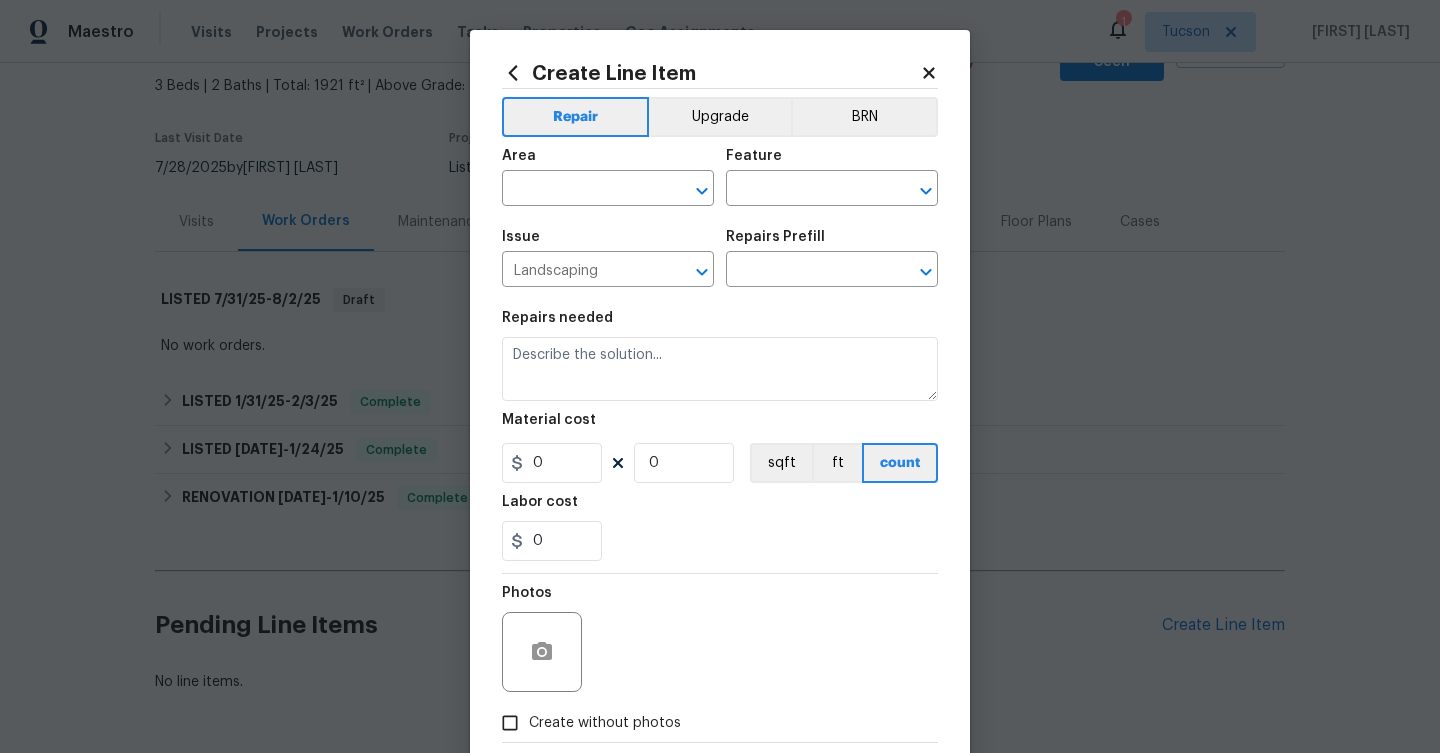 type on "Block Wall Installation $17.60" 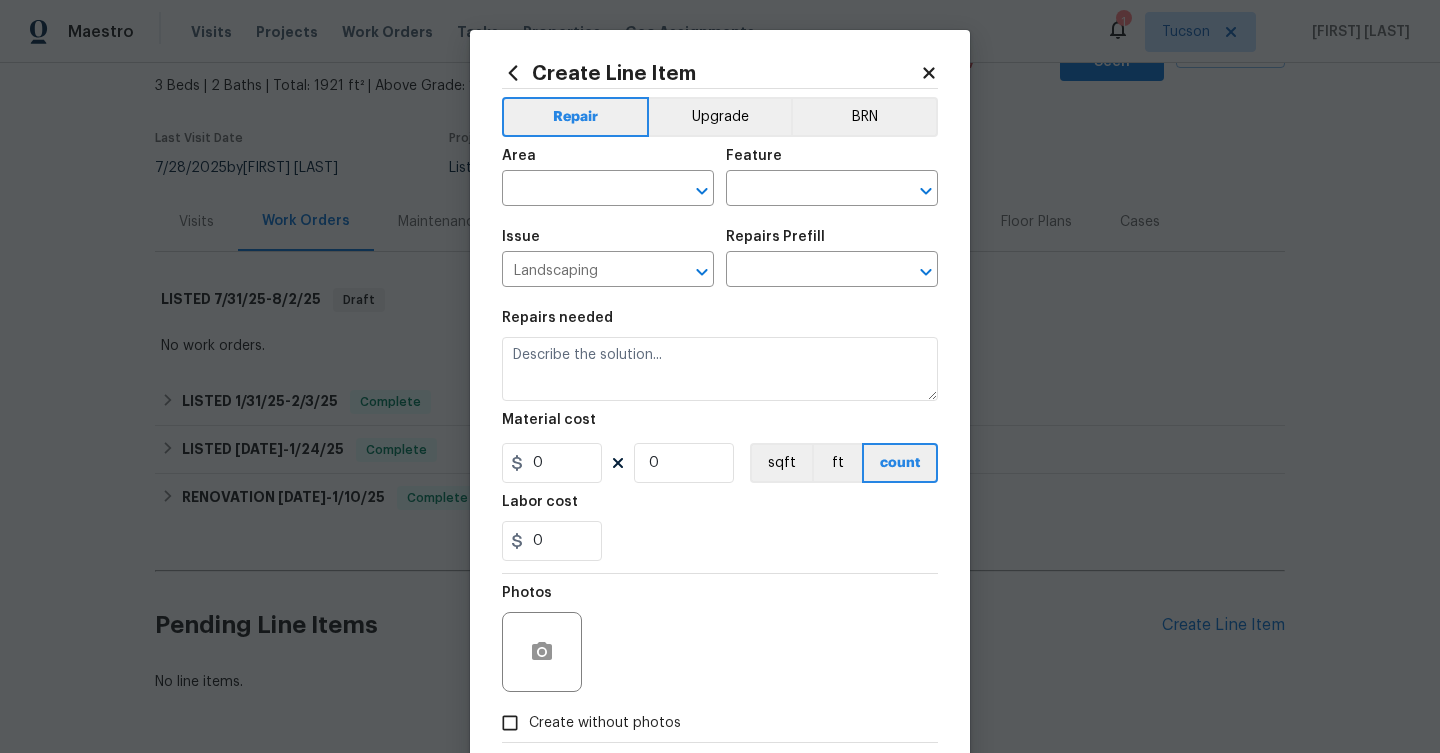 type on "Prep the area where the new cast stone block (CMU) will be installed. Install block as needed in a 1/2 pattern level and true. Fill every other cell with mortar unless otherwise specified. Cap the wall with a matching cap style material. Clean up, haul away and dispose of the debris properly." 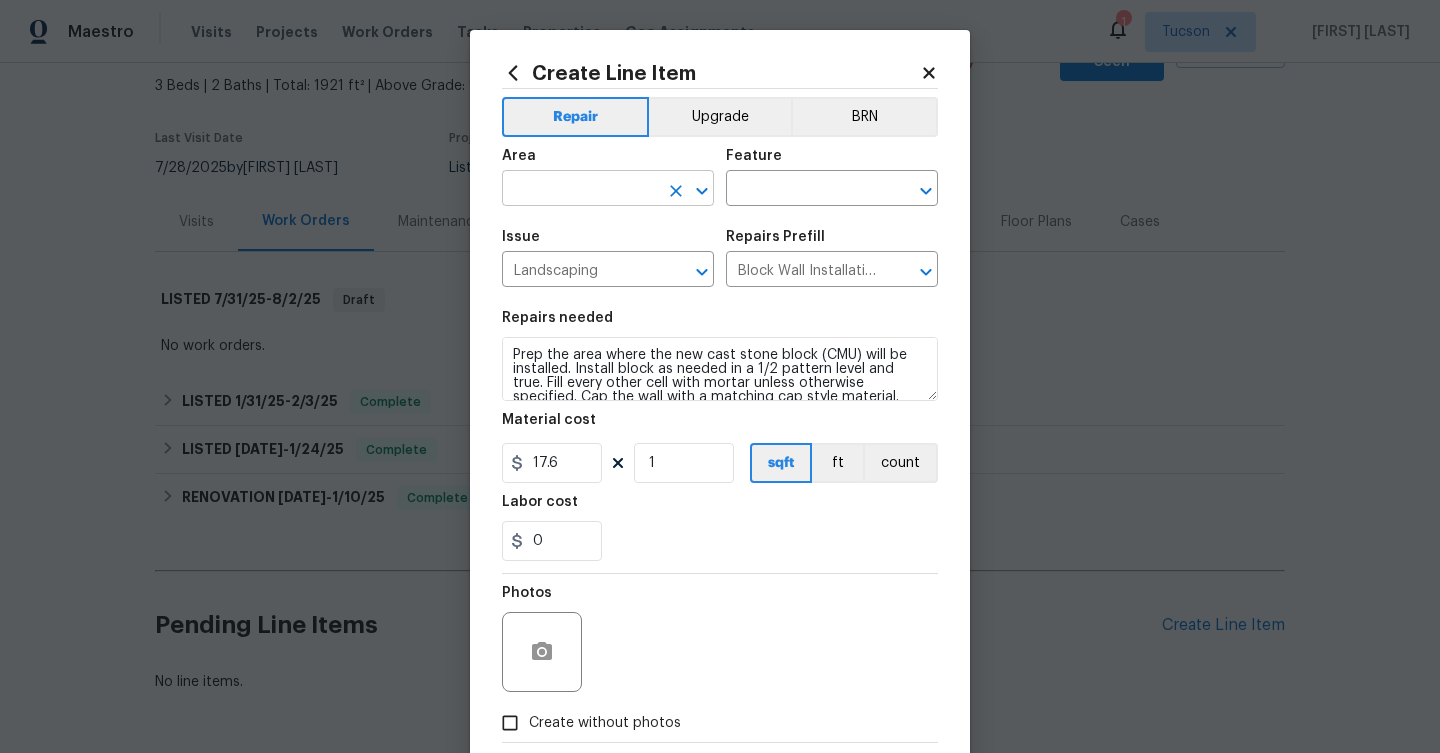 click at bounding box center [580, 190] 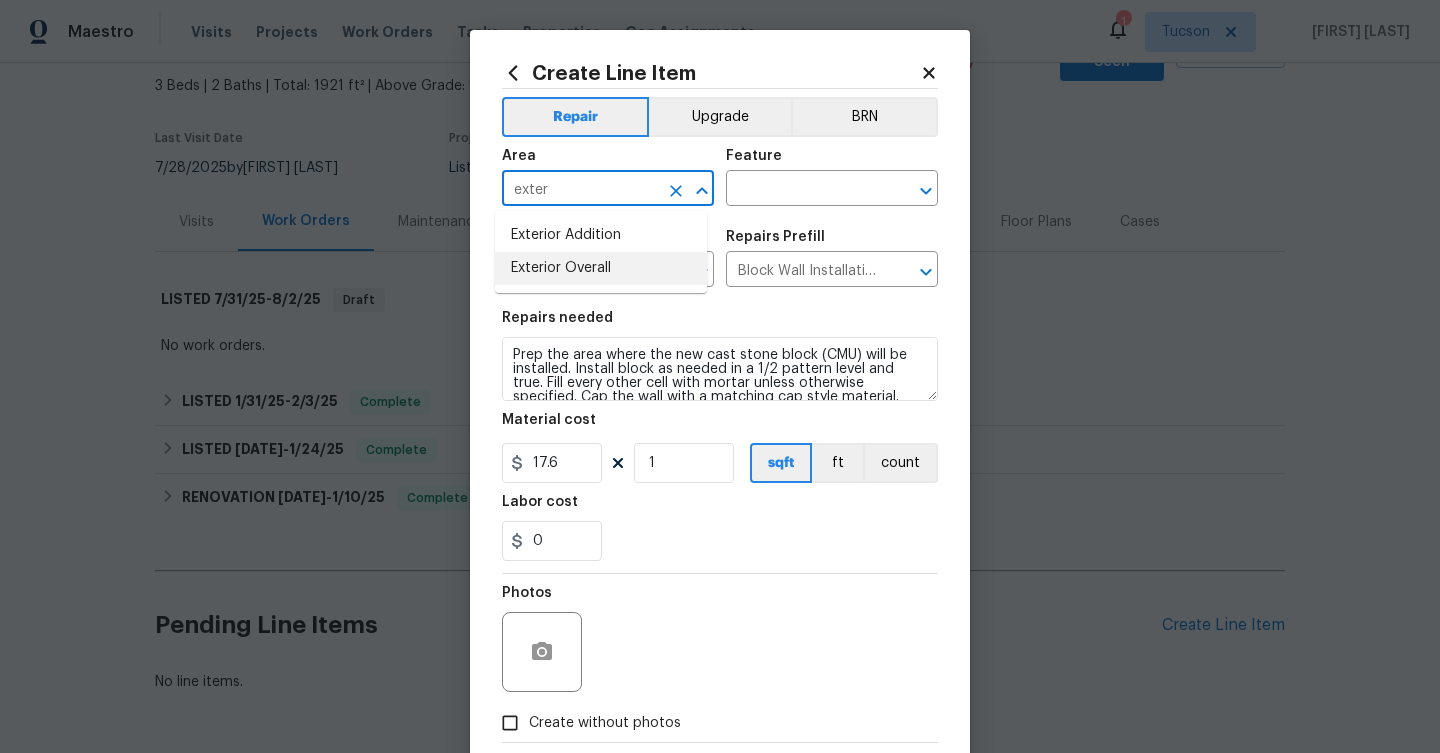 drag, startPoint x: 546, startPoint y: 268, endPoint x: 598, endPoint y: 237, distance: 60.53924 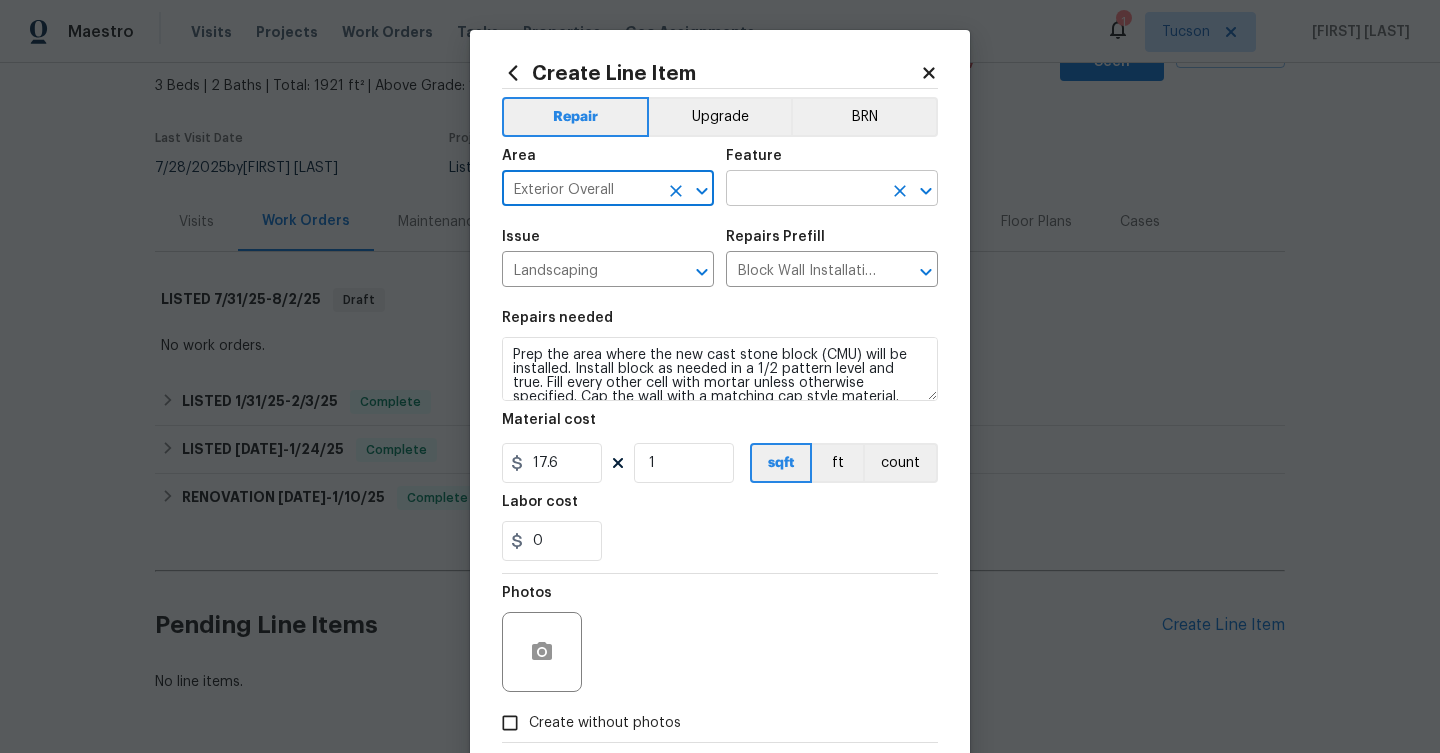type on "Exterior Overall" 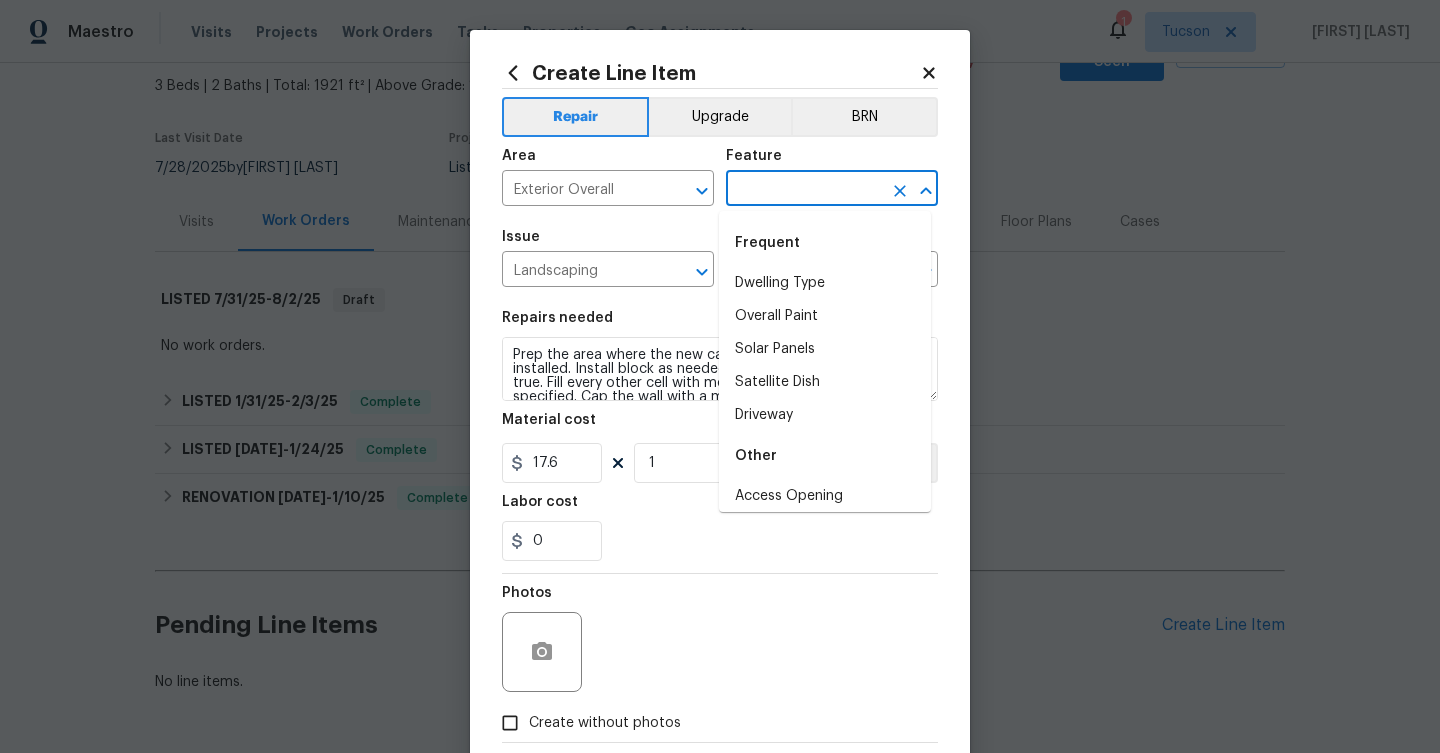 click at bounding box center [804, 190] 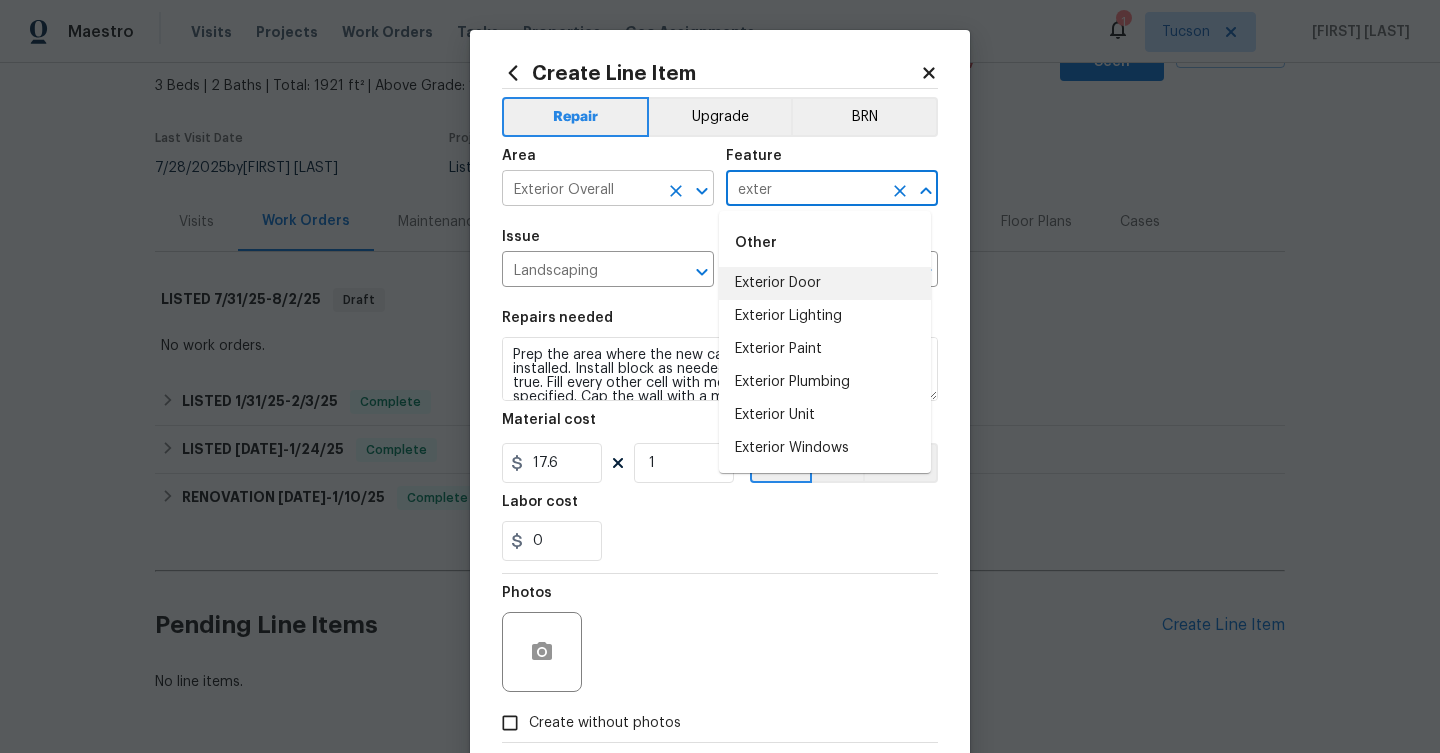 drag, startPoint x: 777, startPoint y: 188, endPoint x: 700, endPoint y: 201, distance: 78.08969 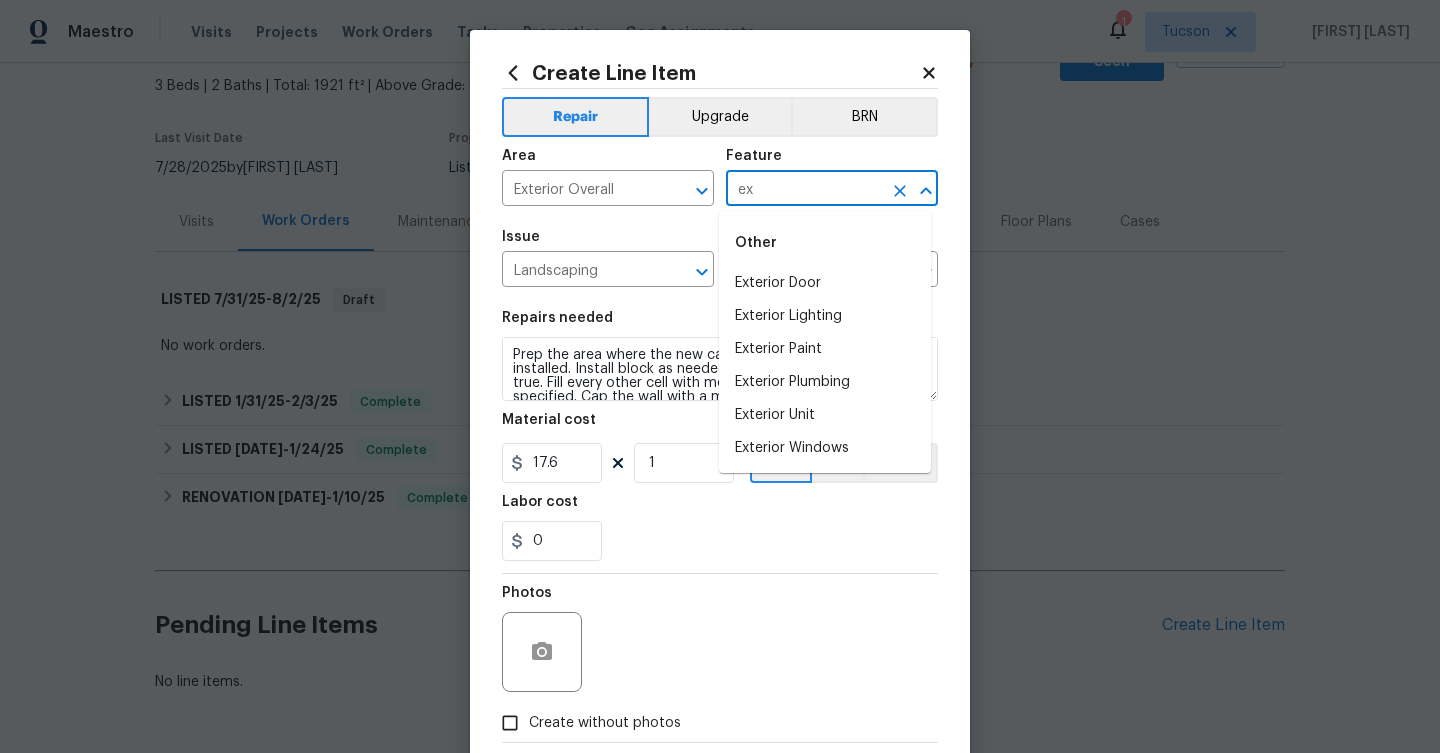 type on "e" 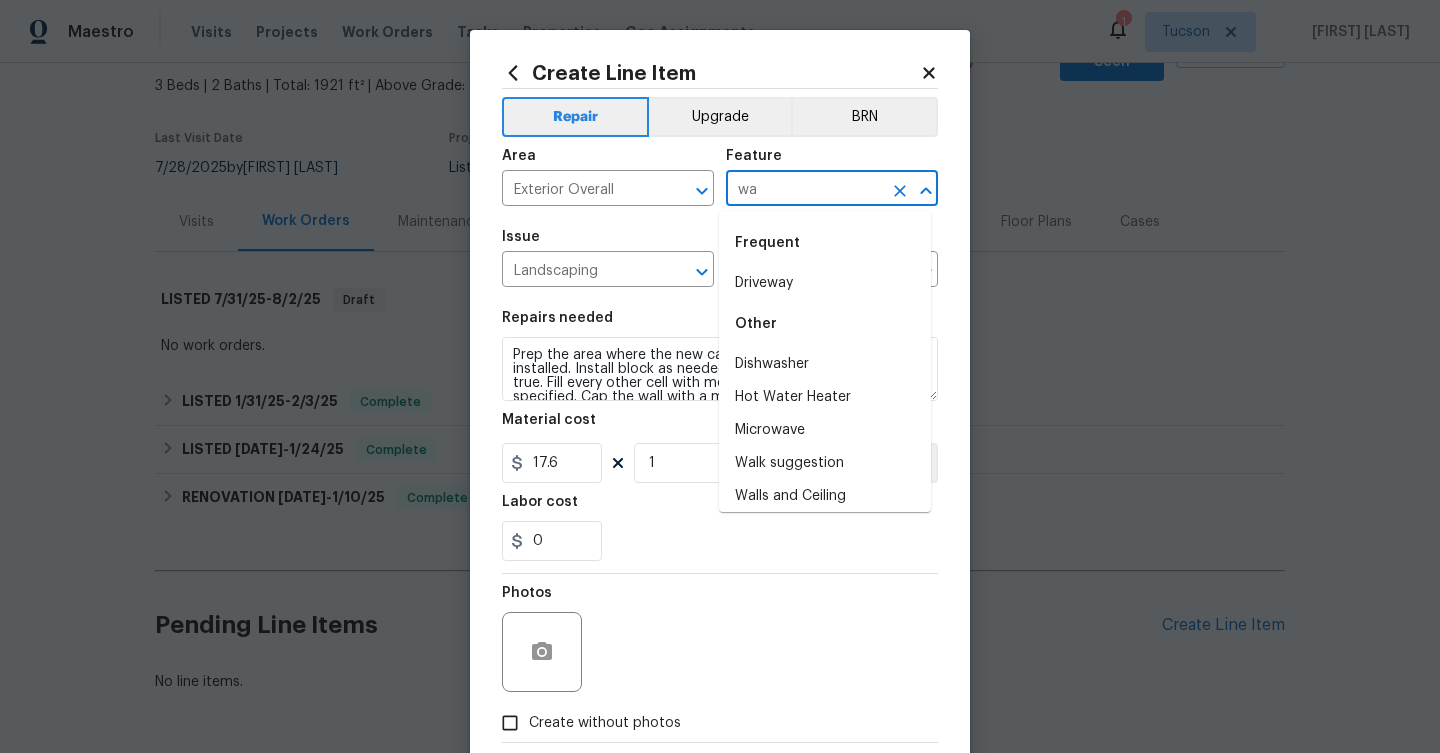 type on "w" 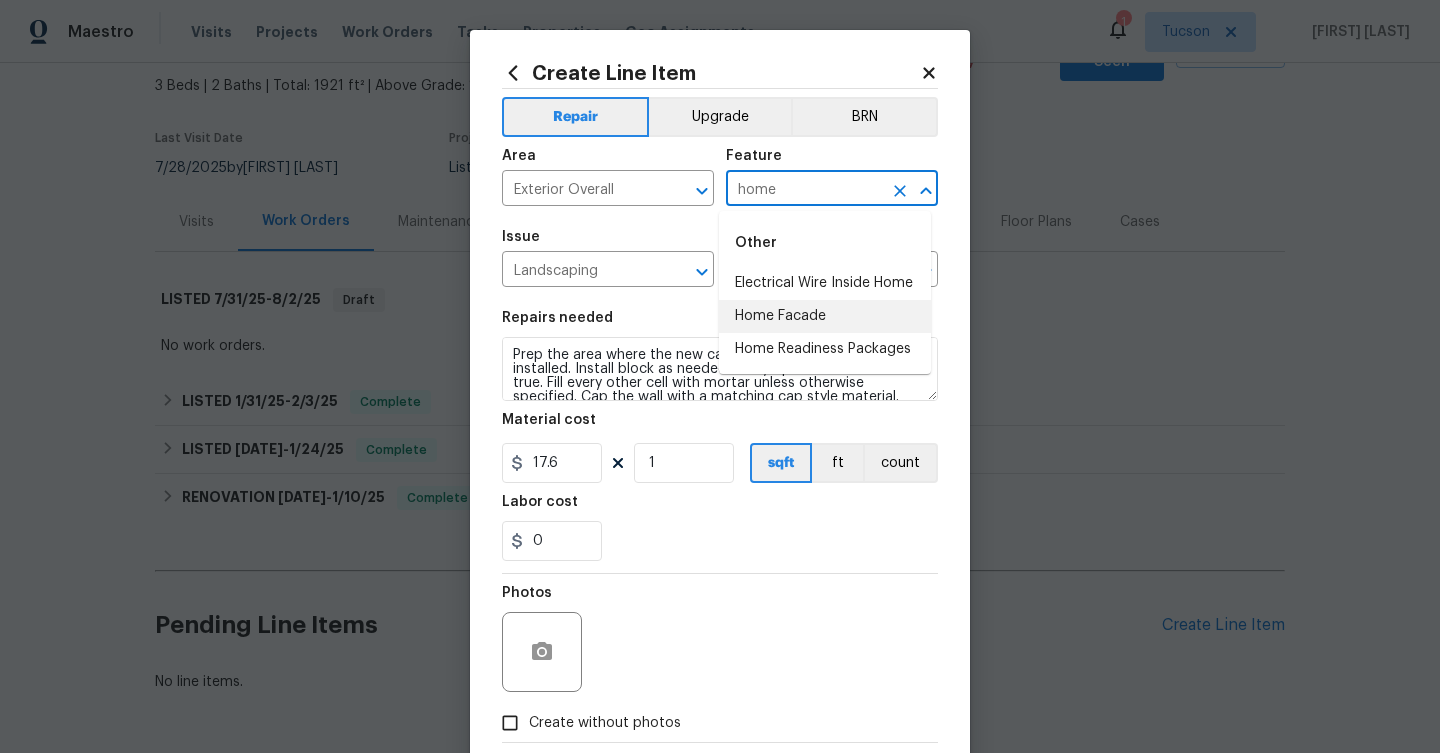 click on "Home Facade" at bounding box center [825, 316] 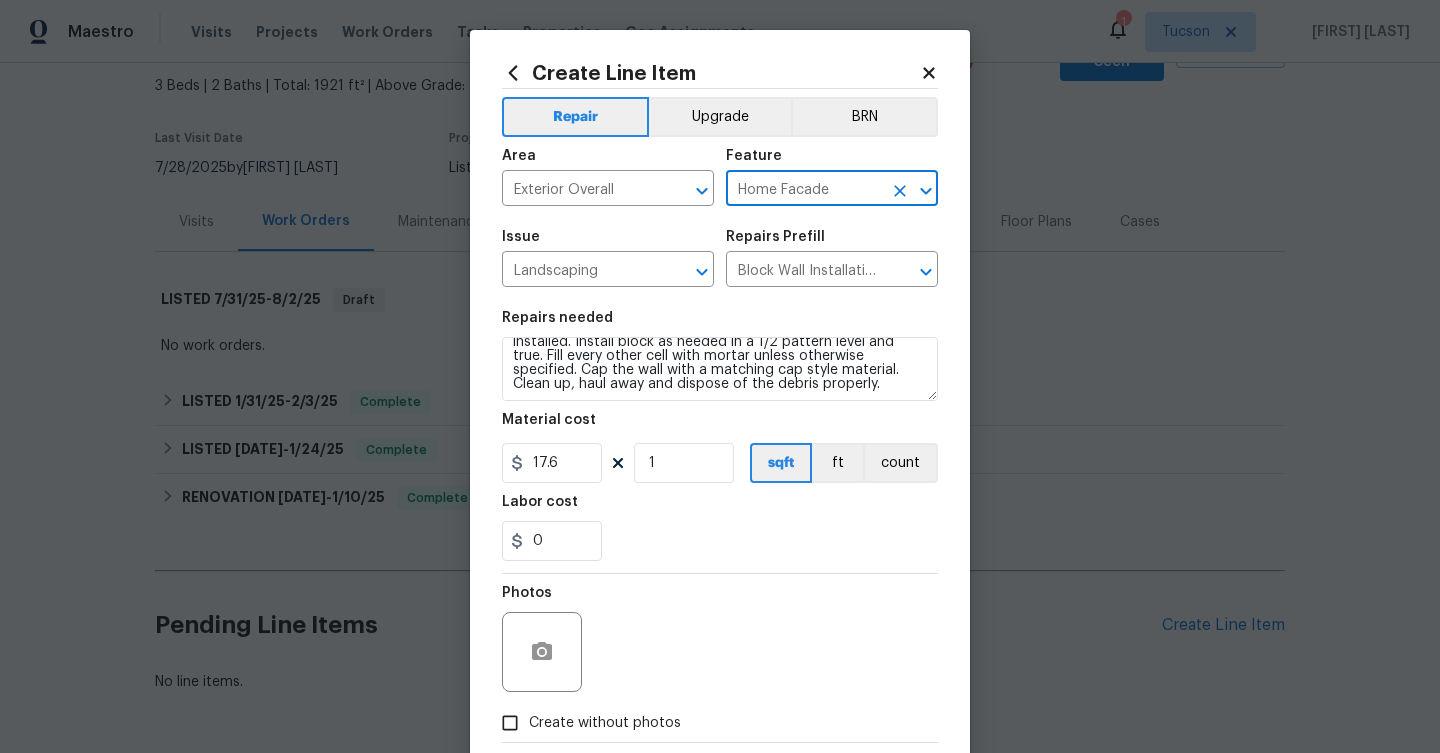 scroll, scrollTop: 28, scrollLeft: 0, axis: vertical 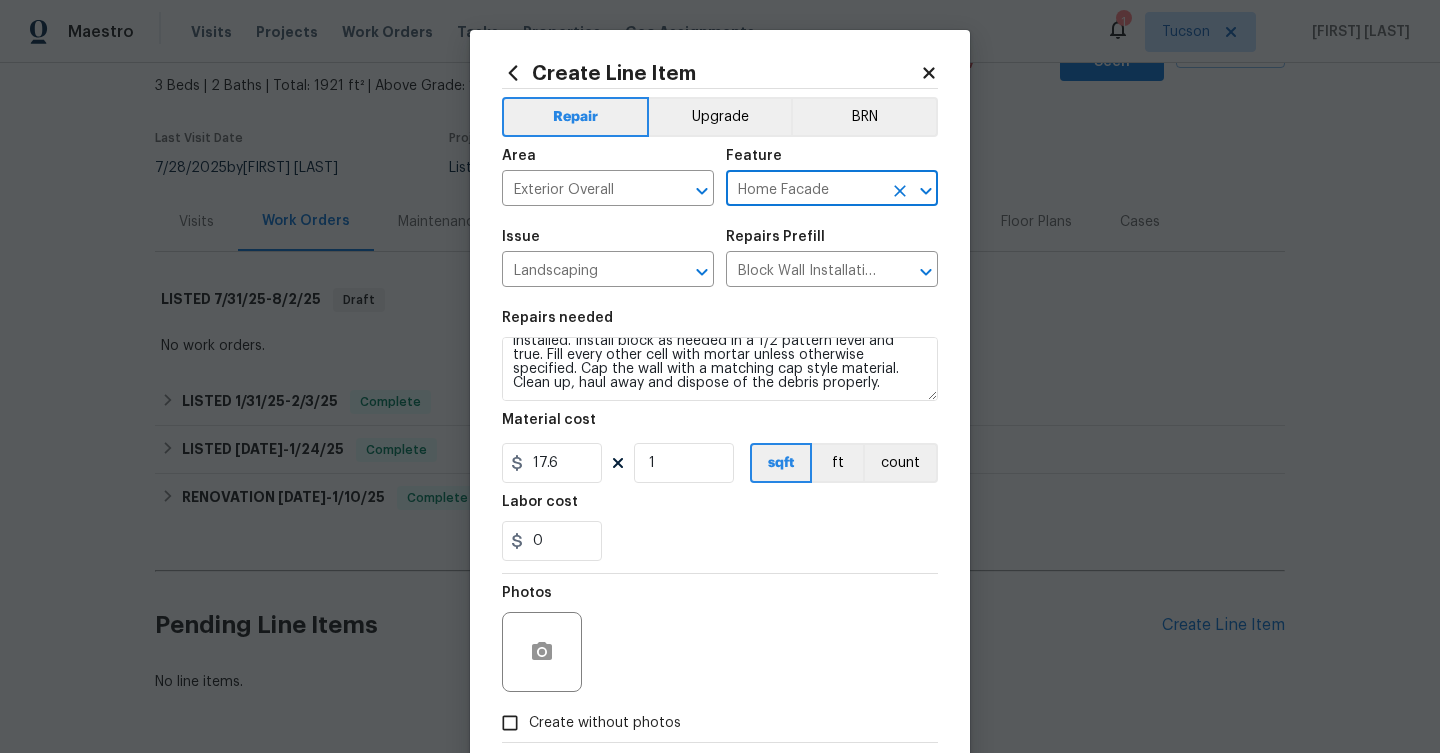 type on "Home Facade" 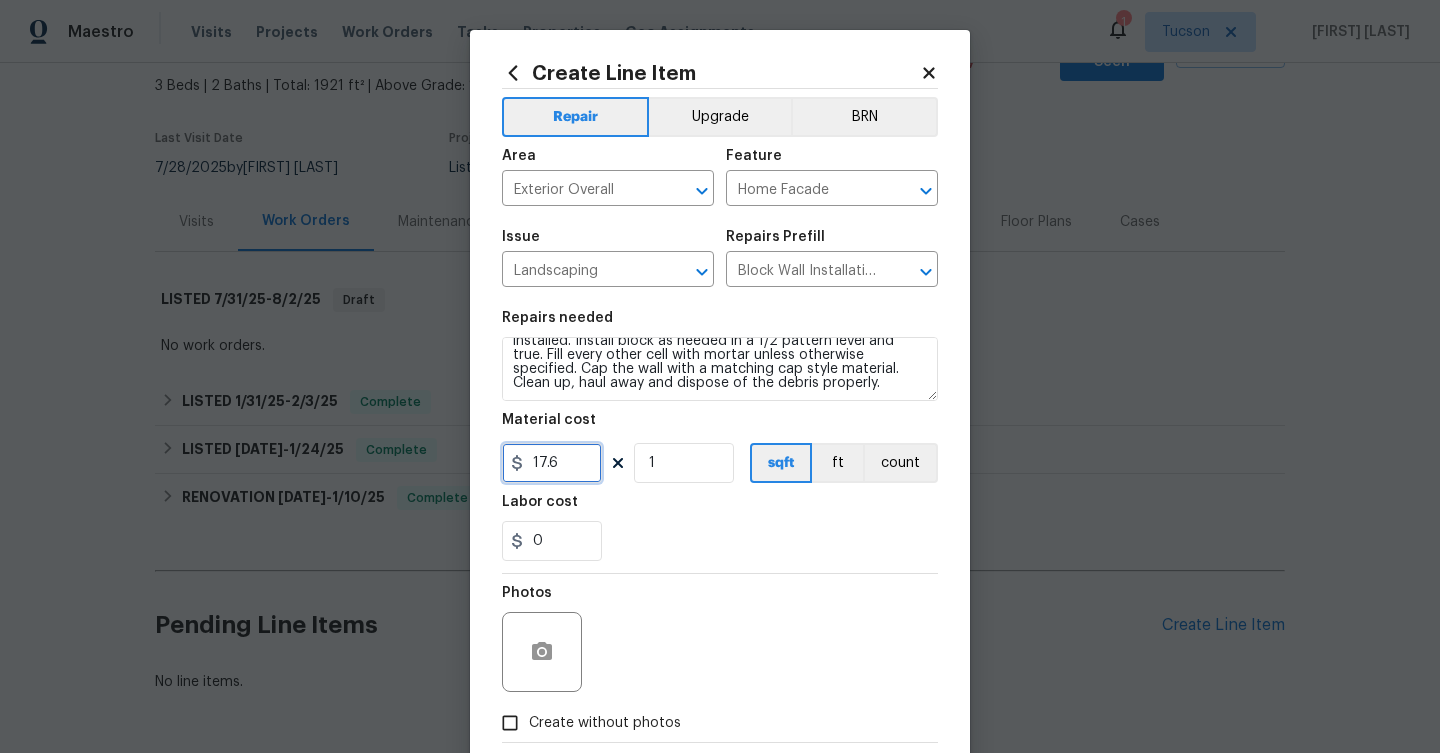 drag, startPoint x: 569, startPoint y: 464, endPoint x: 486, endPoint y: 460, distance: 83.09633 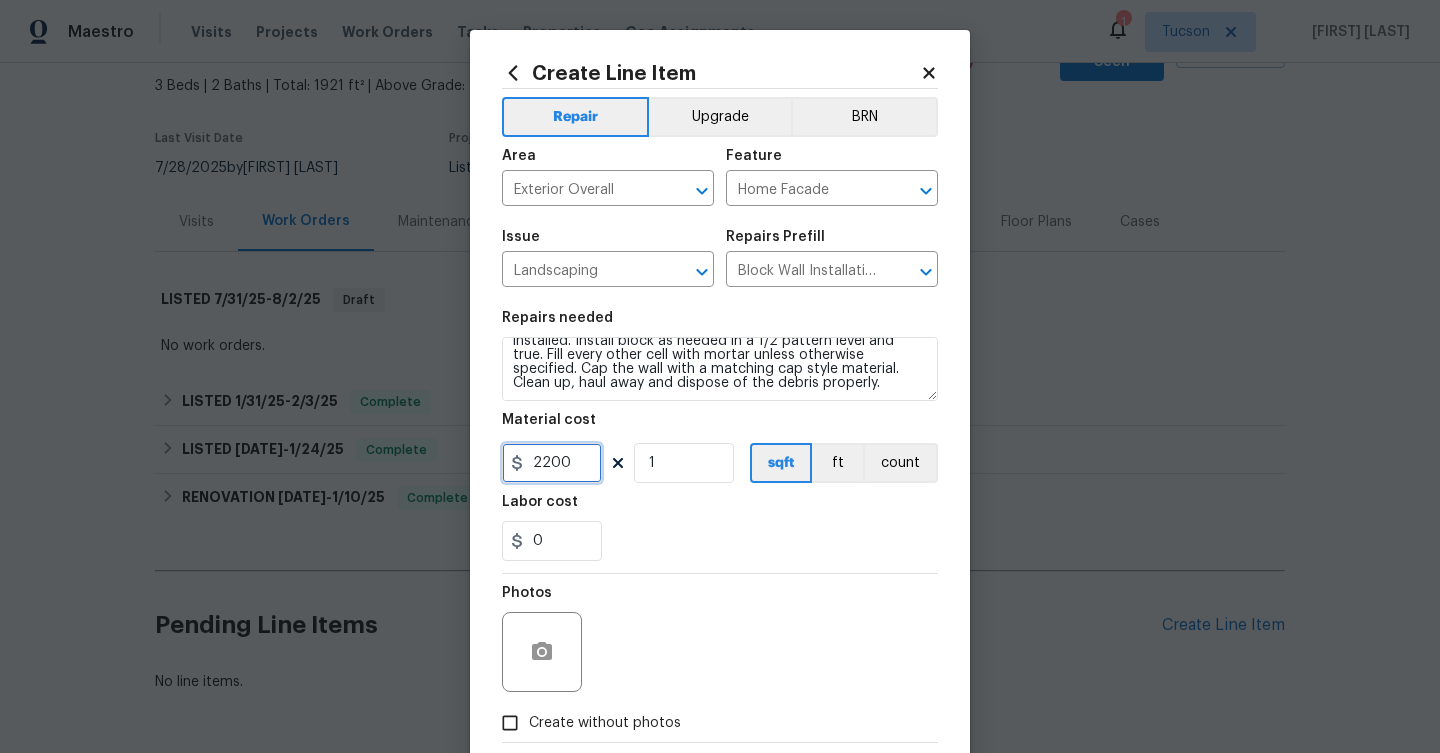type on "2200" 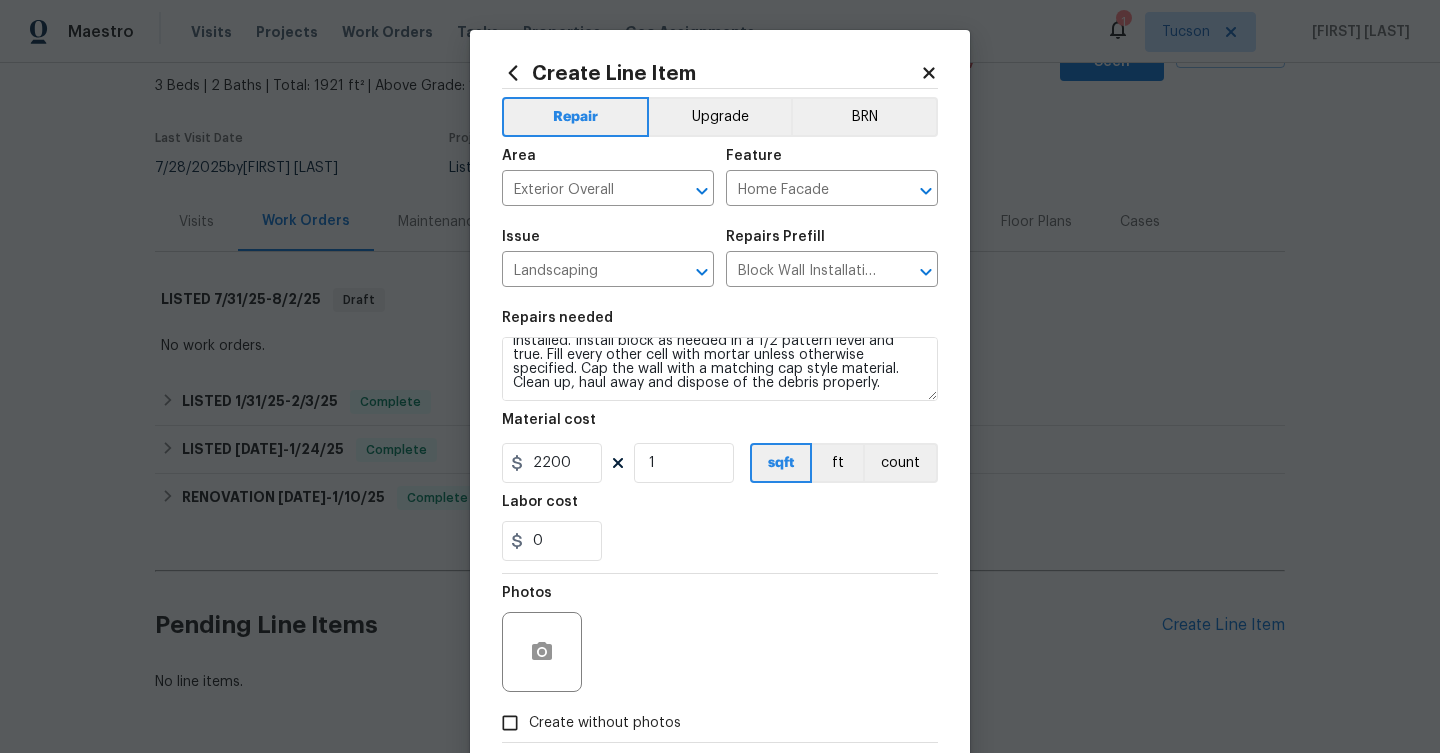 click on "0" at bounding box center [720, 541] 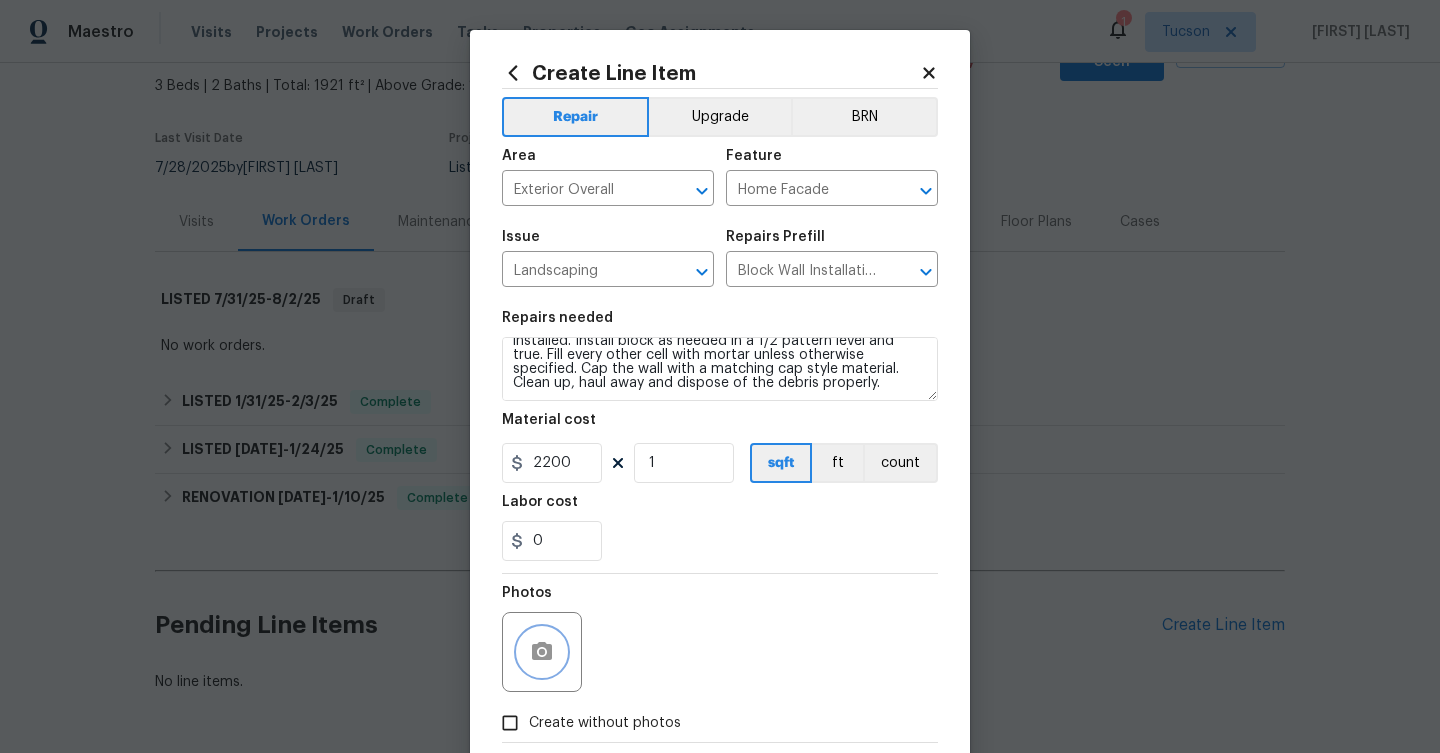 click 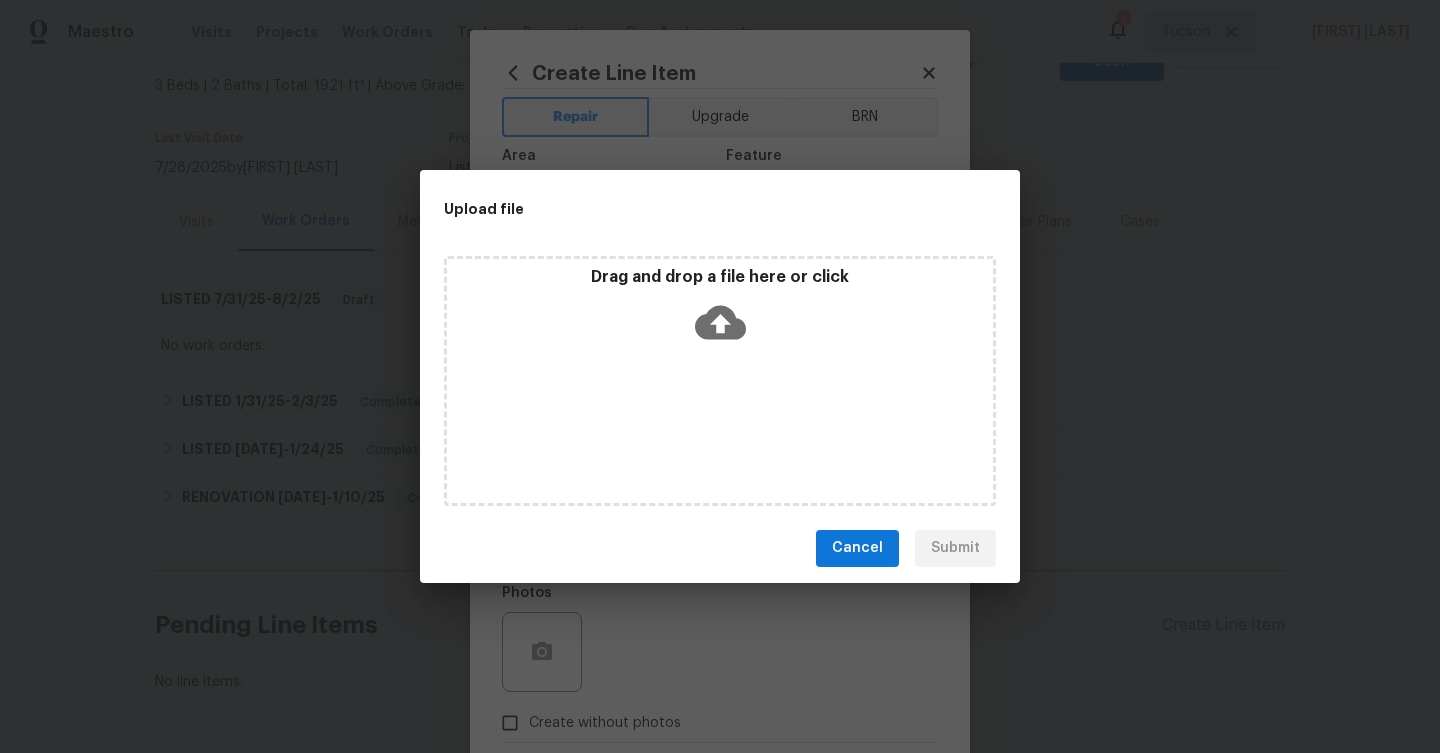 click 